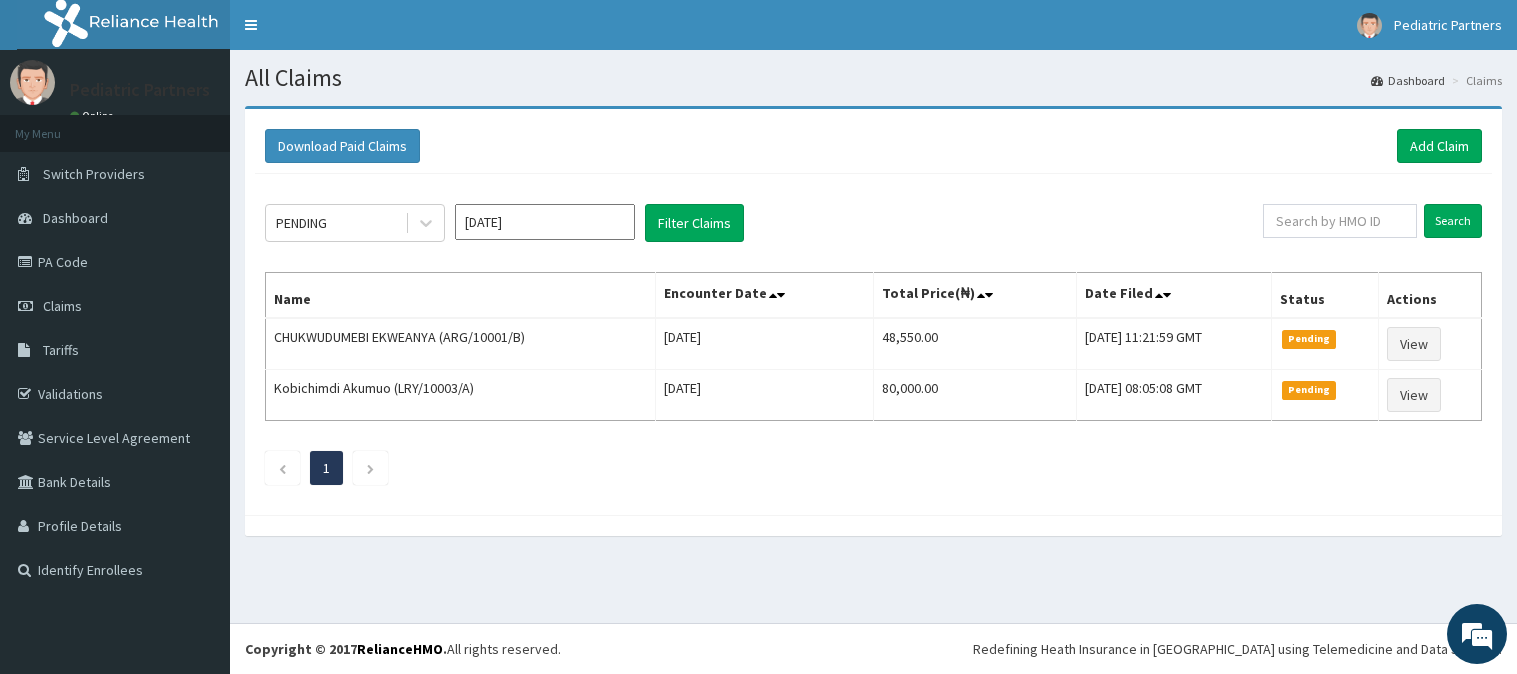 scroll, scrollTop: 0, scrollLeft: 0, axis: both 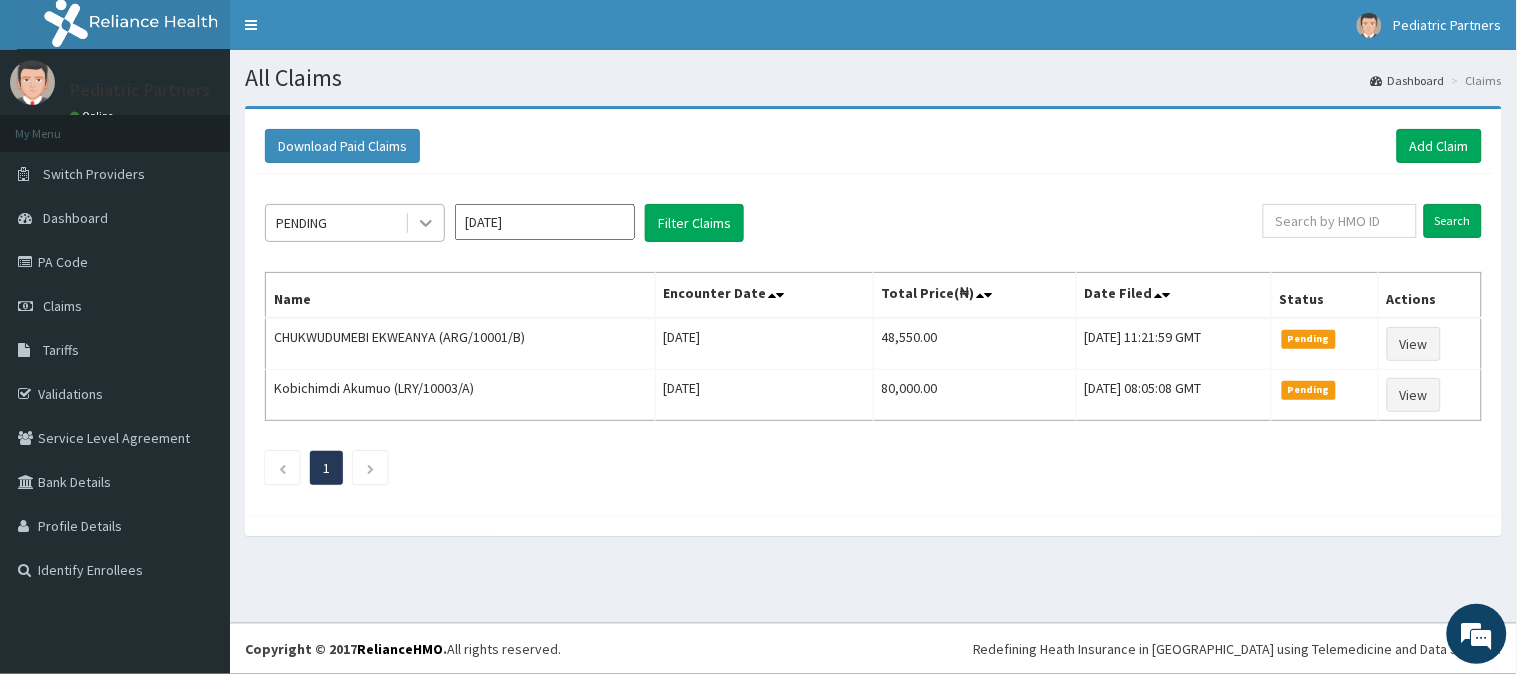 click at bounding box center [426, 223] 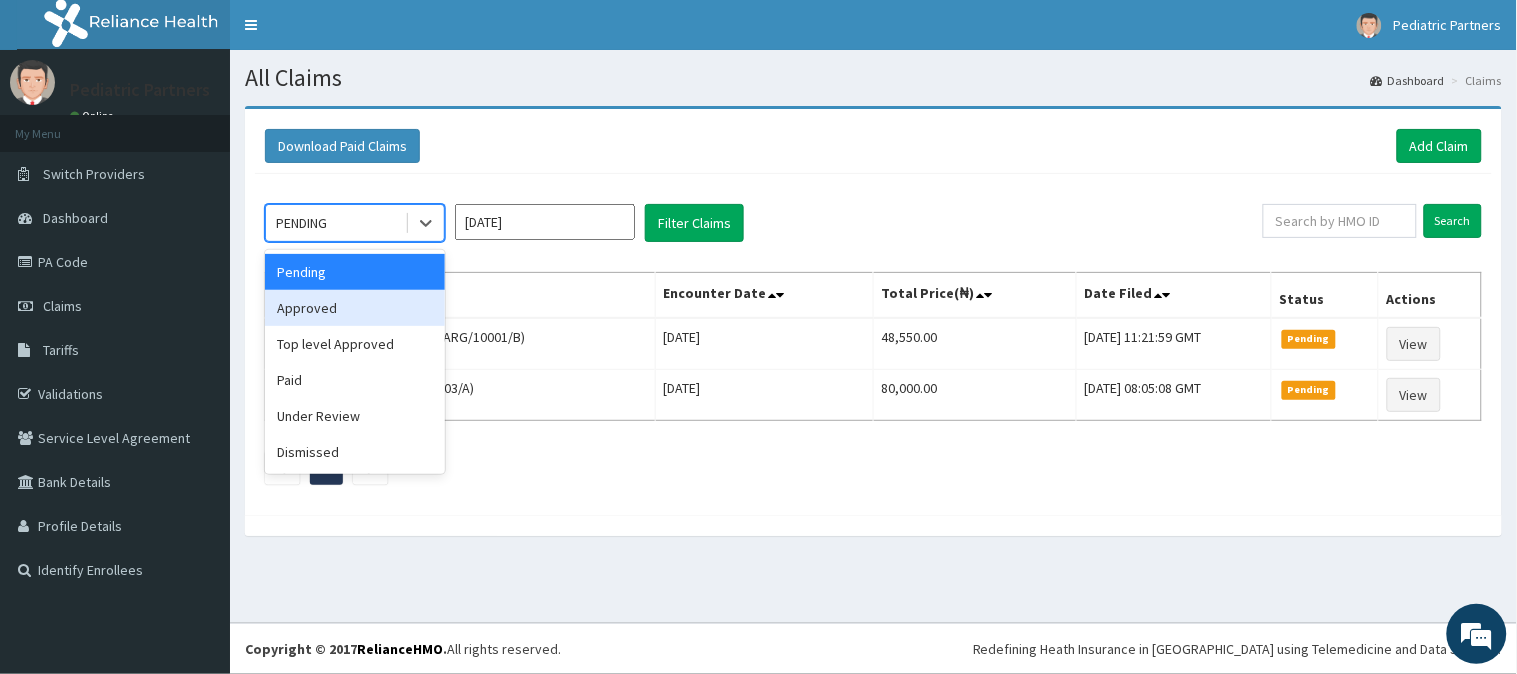 click on "Approved" at bounding box center (355, 308) 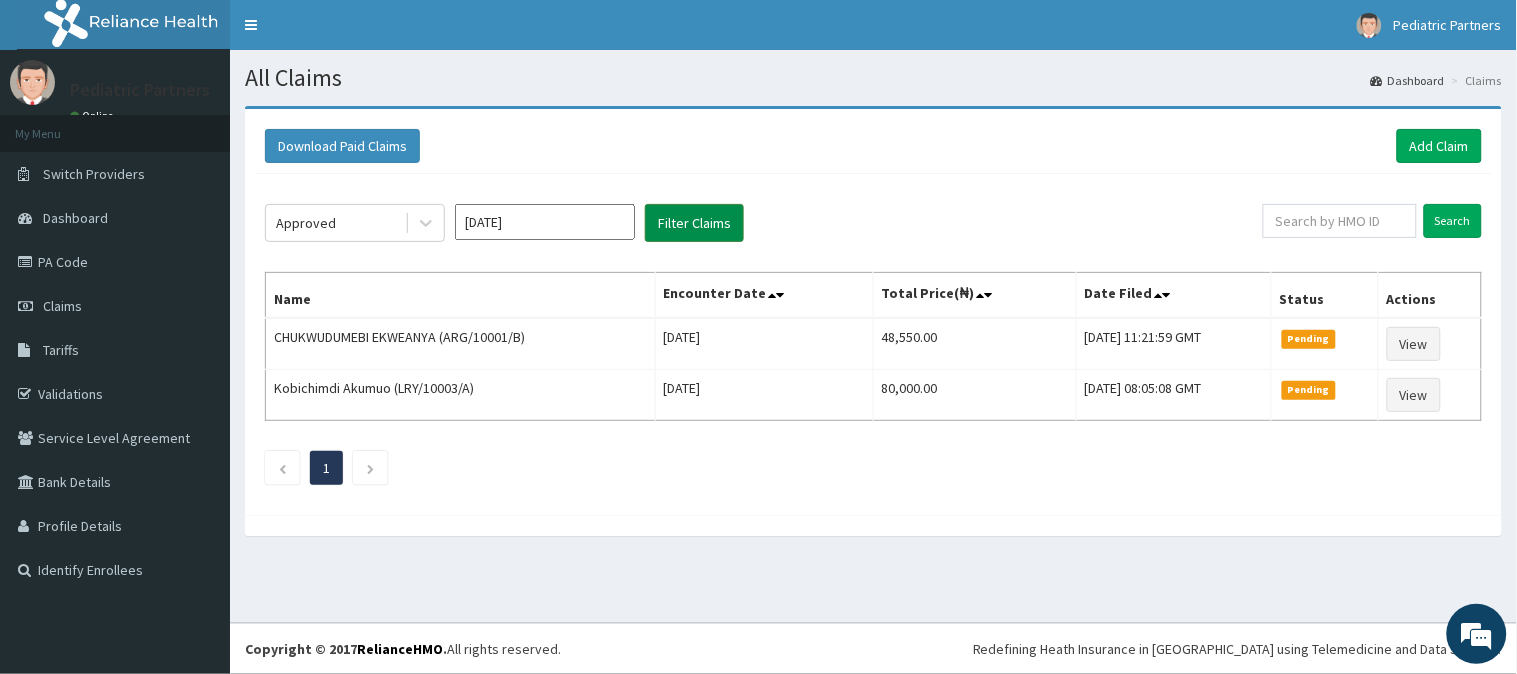 click on "Filter Claims" at bounding box center (694, 223) 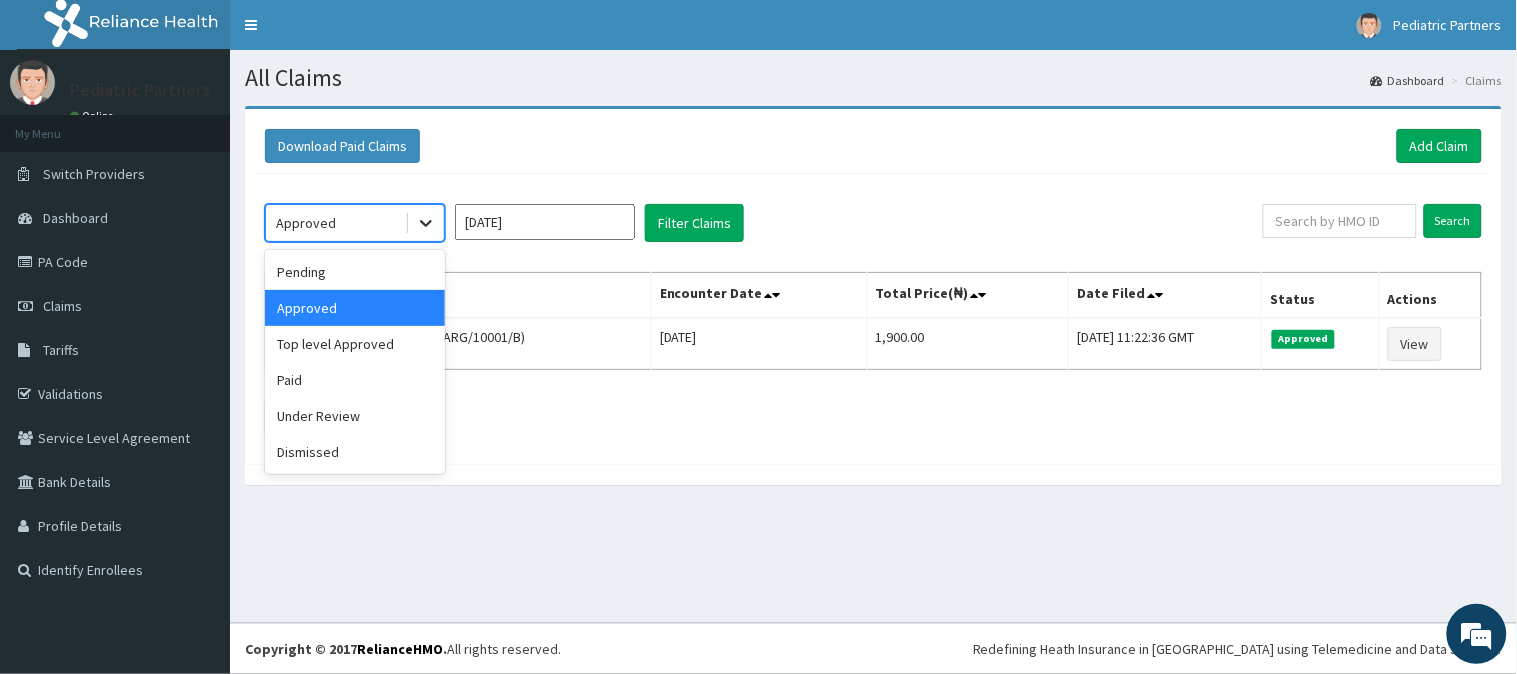 click 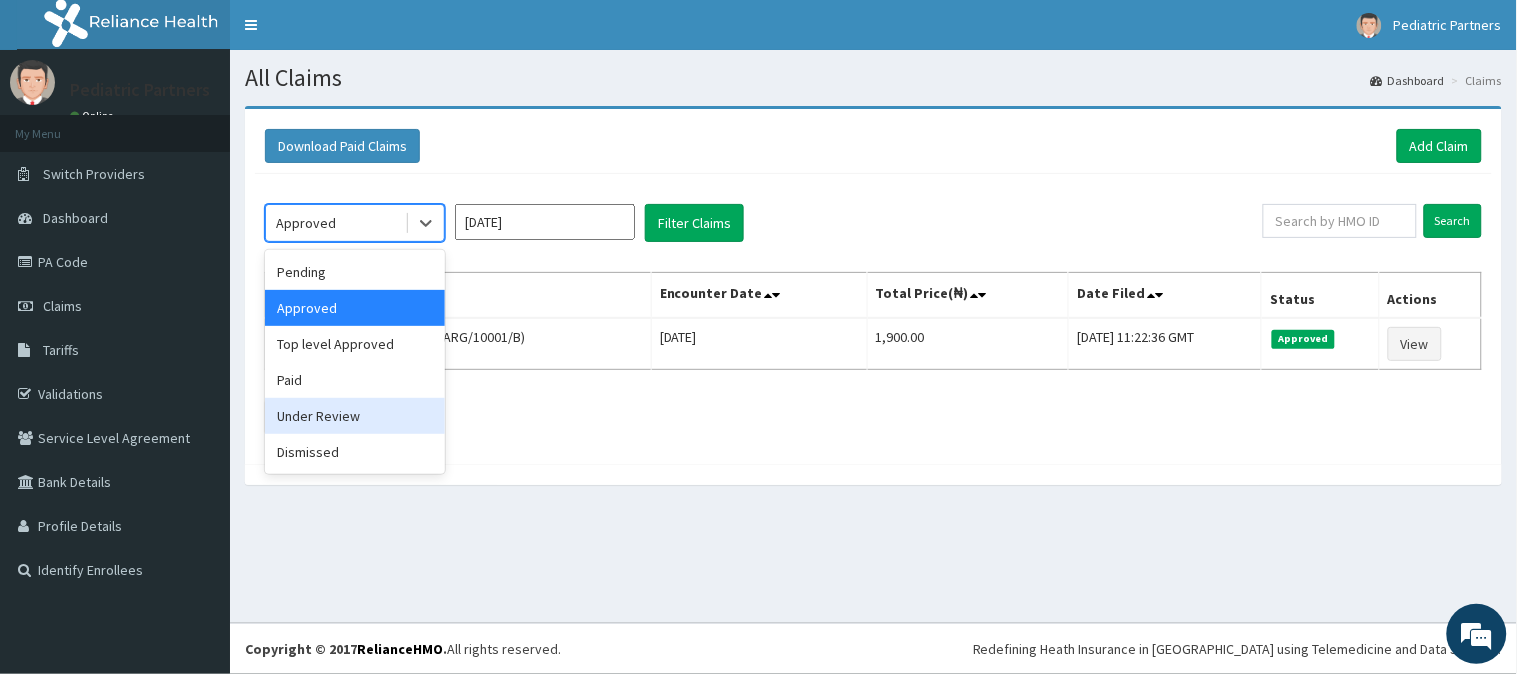 click on "Under Review" at bounding box center [355, 416] 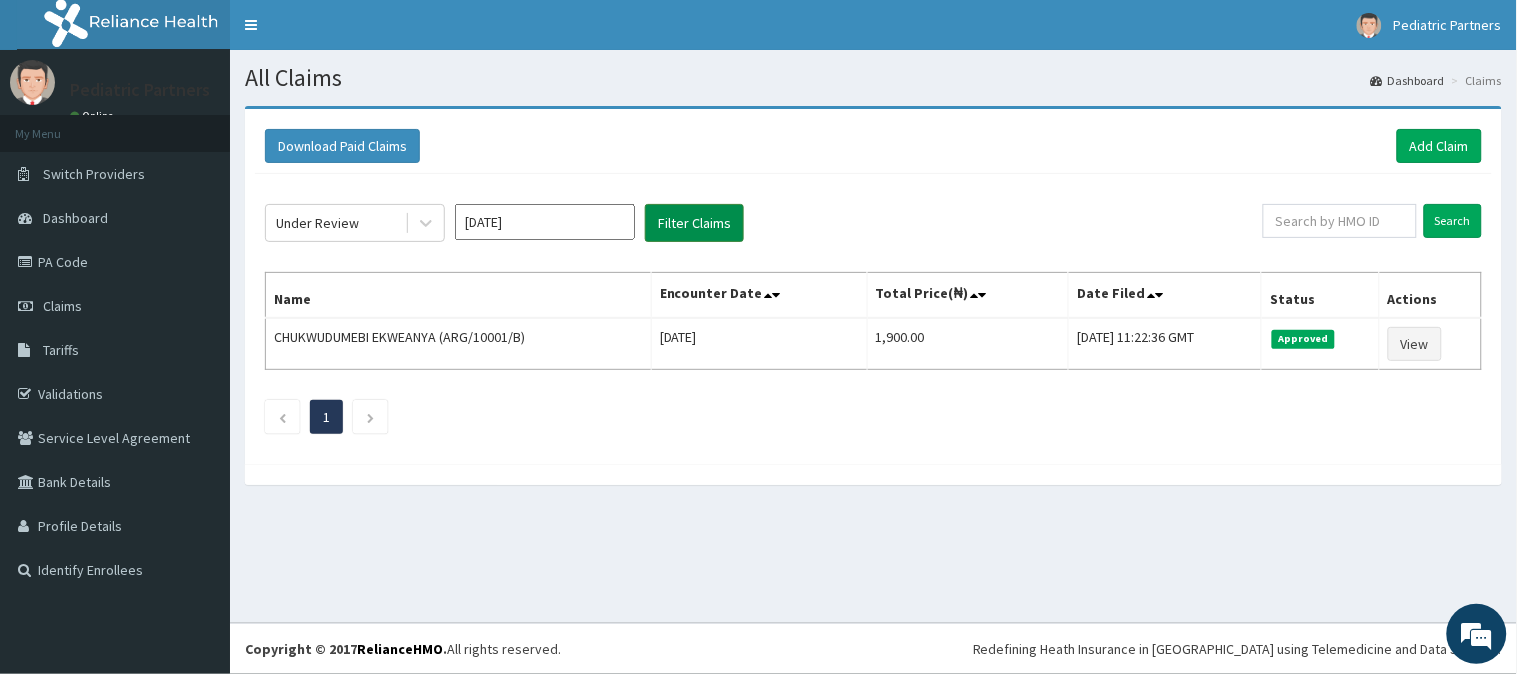 click on "Filter Claims" at bounding box center (694, 223) 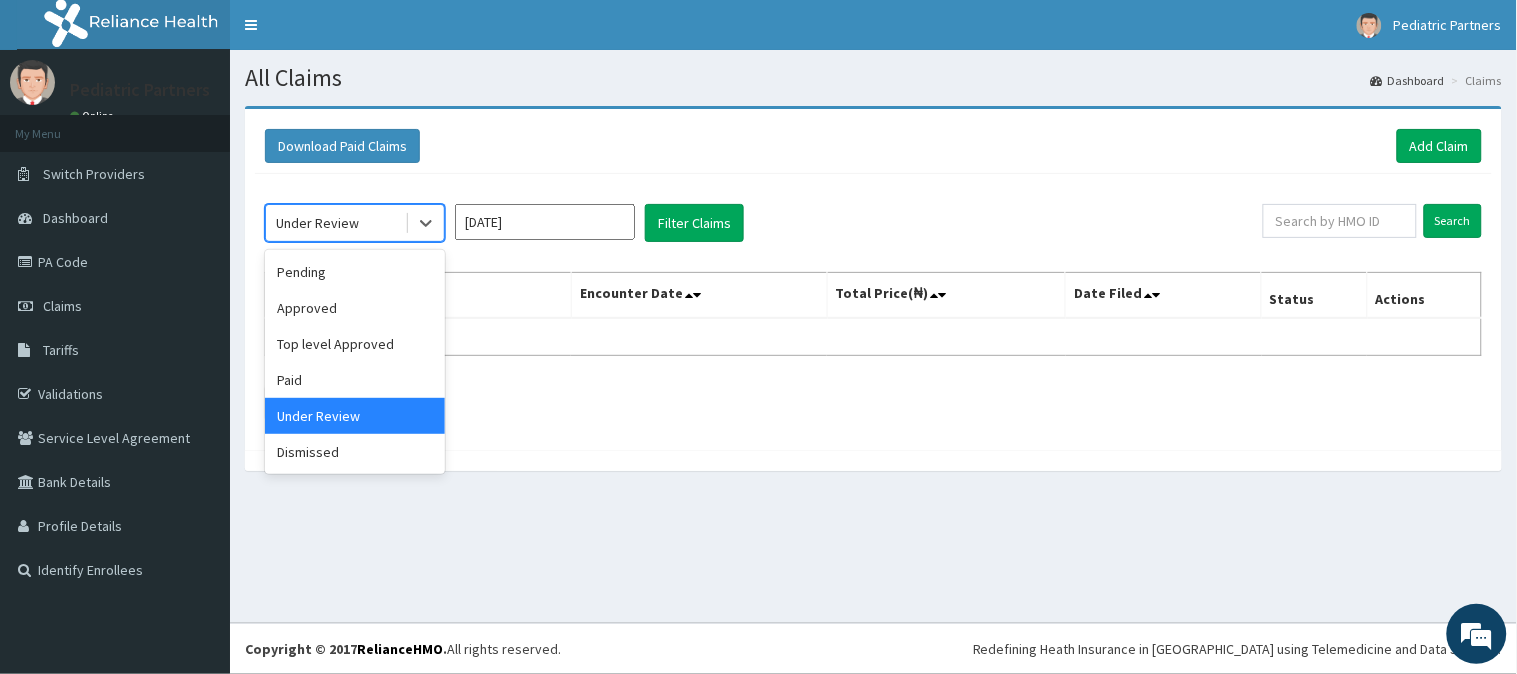 click on "Under Review" at bounding box center [355, 223] 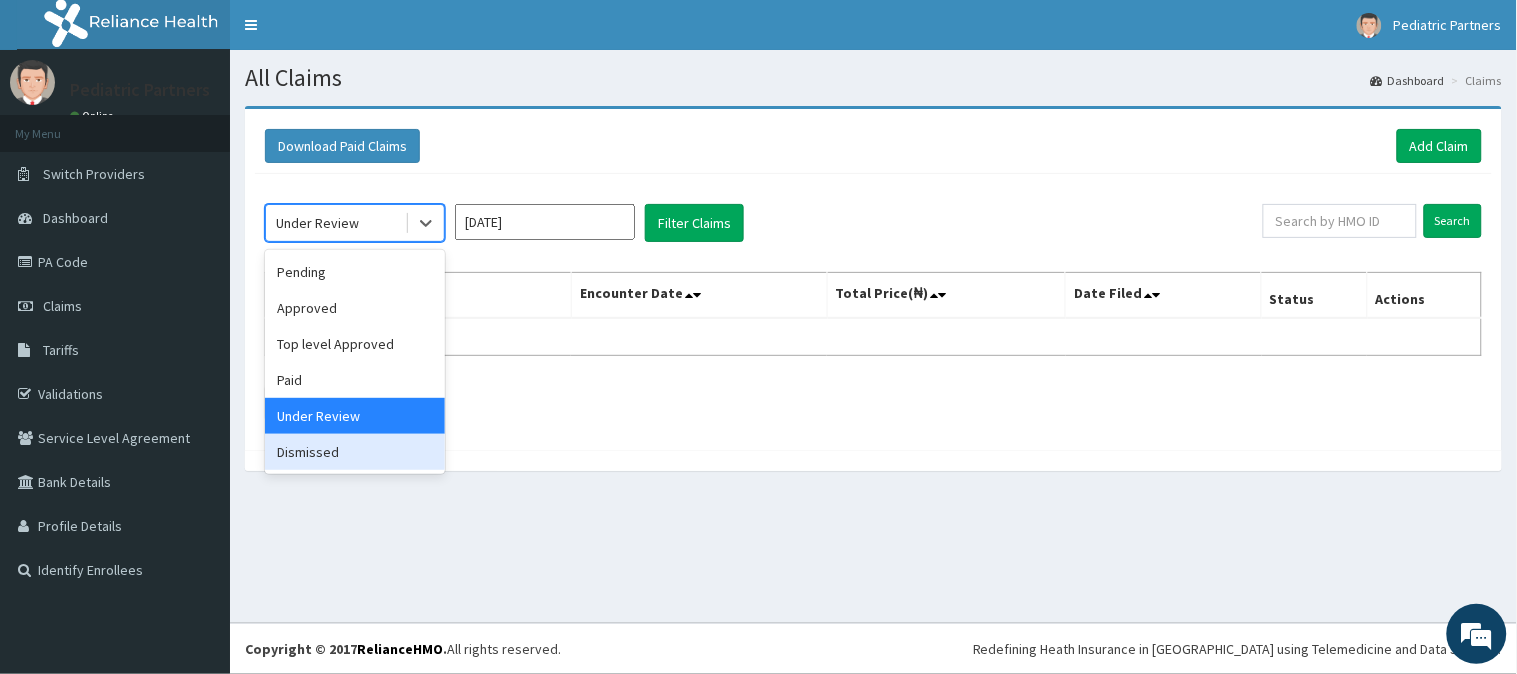 click on "Dismissed" at bounding box center (355, 452) 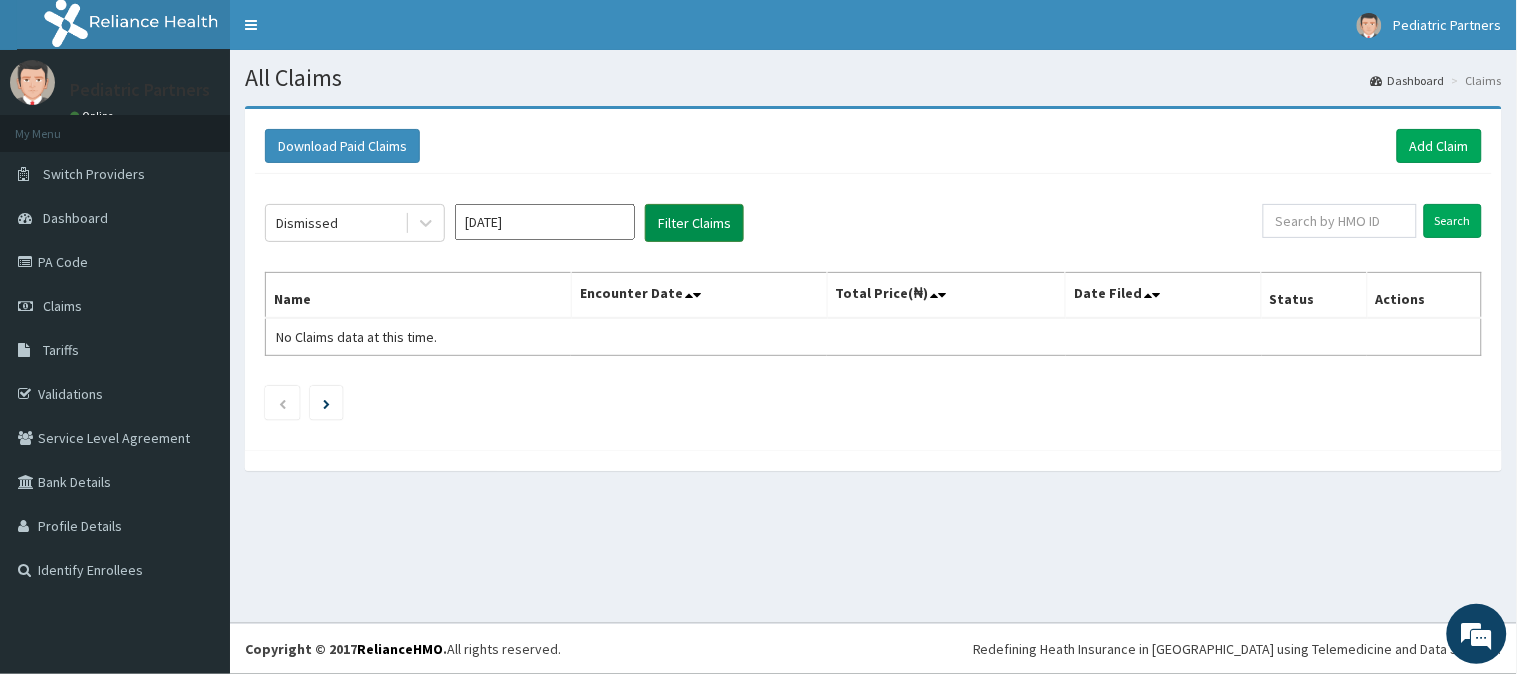 click on "Filter Claims" at bounding box center [694, 223] 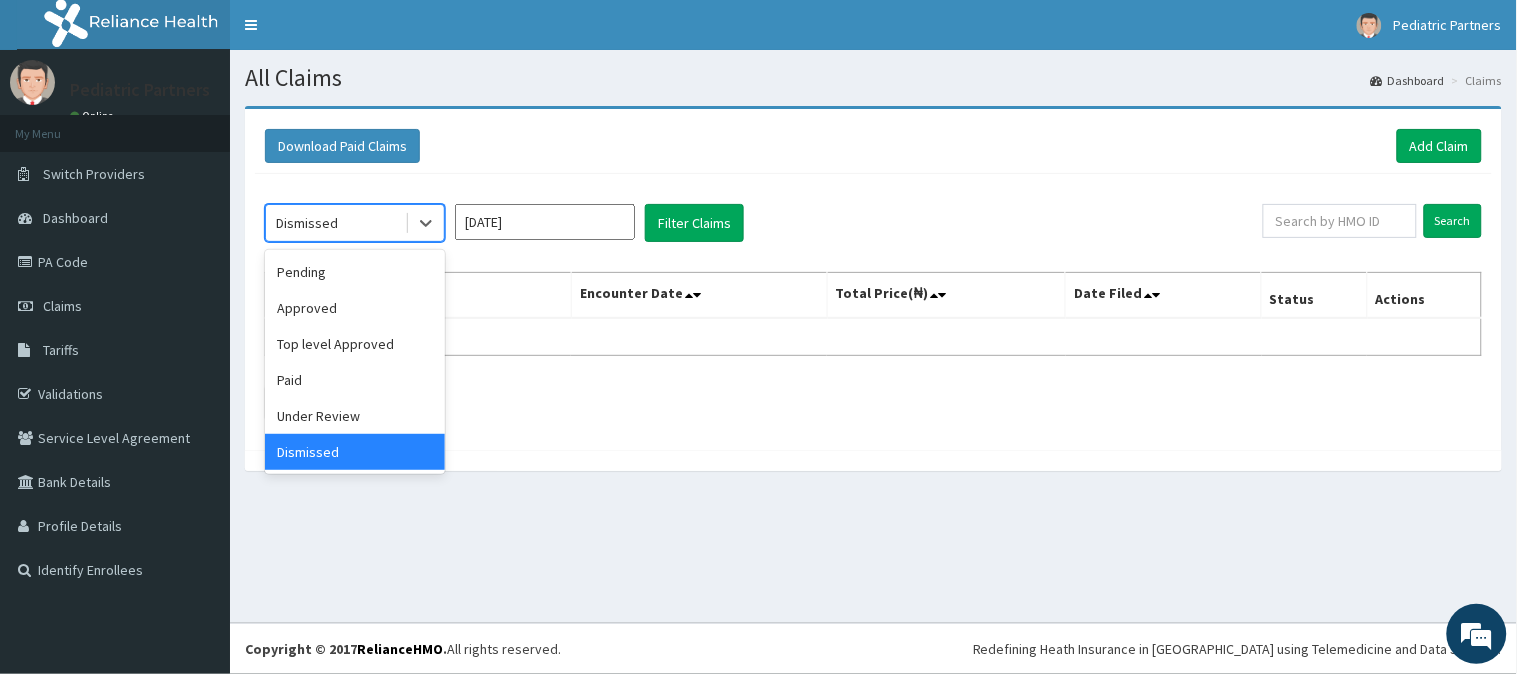click on "Dismissed" at bounding box center (335, 223) 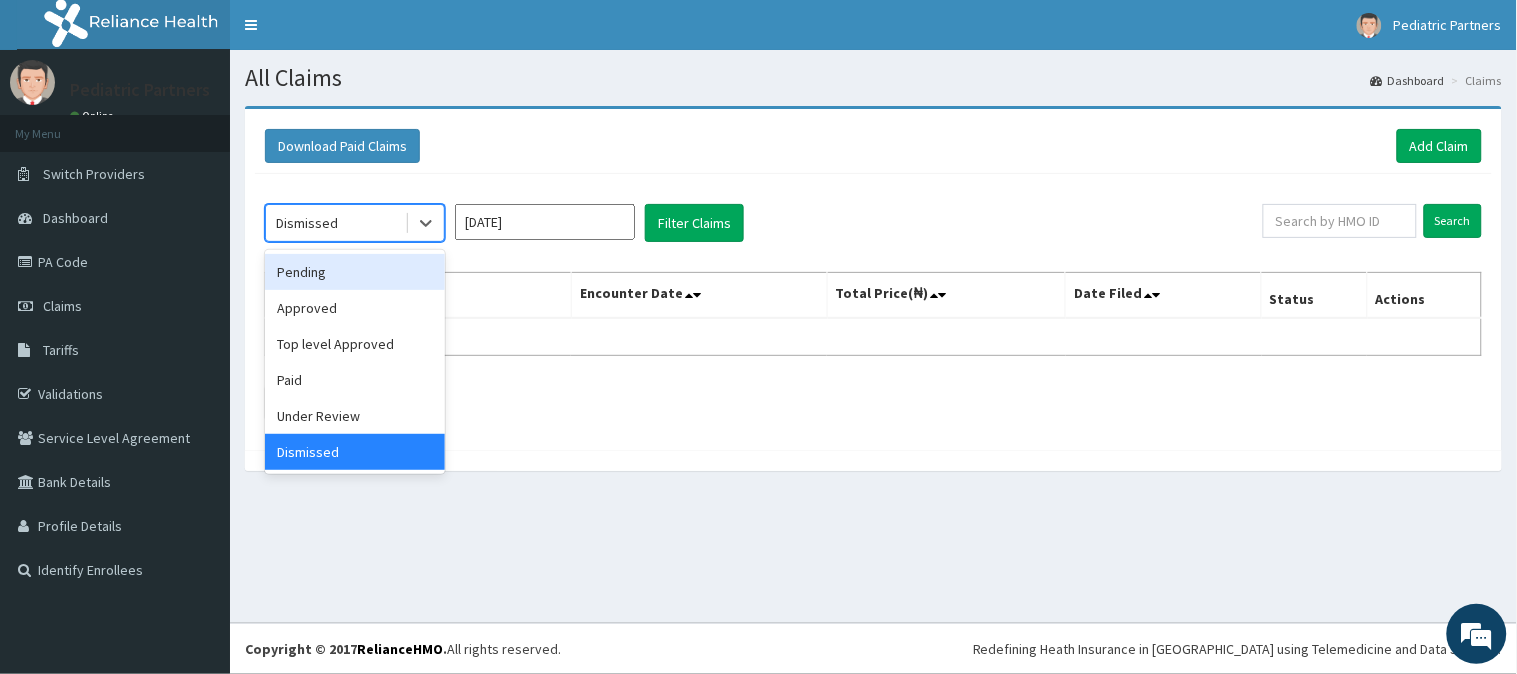 click on "Pending" at bounding box center (355, 272) 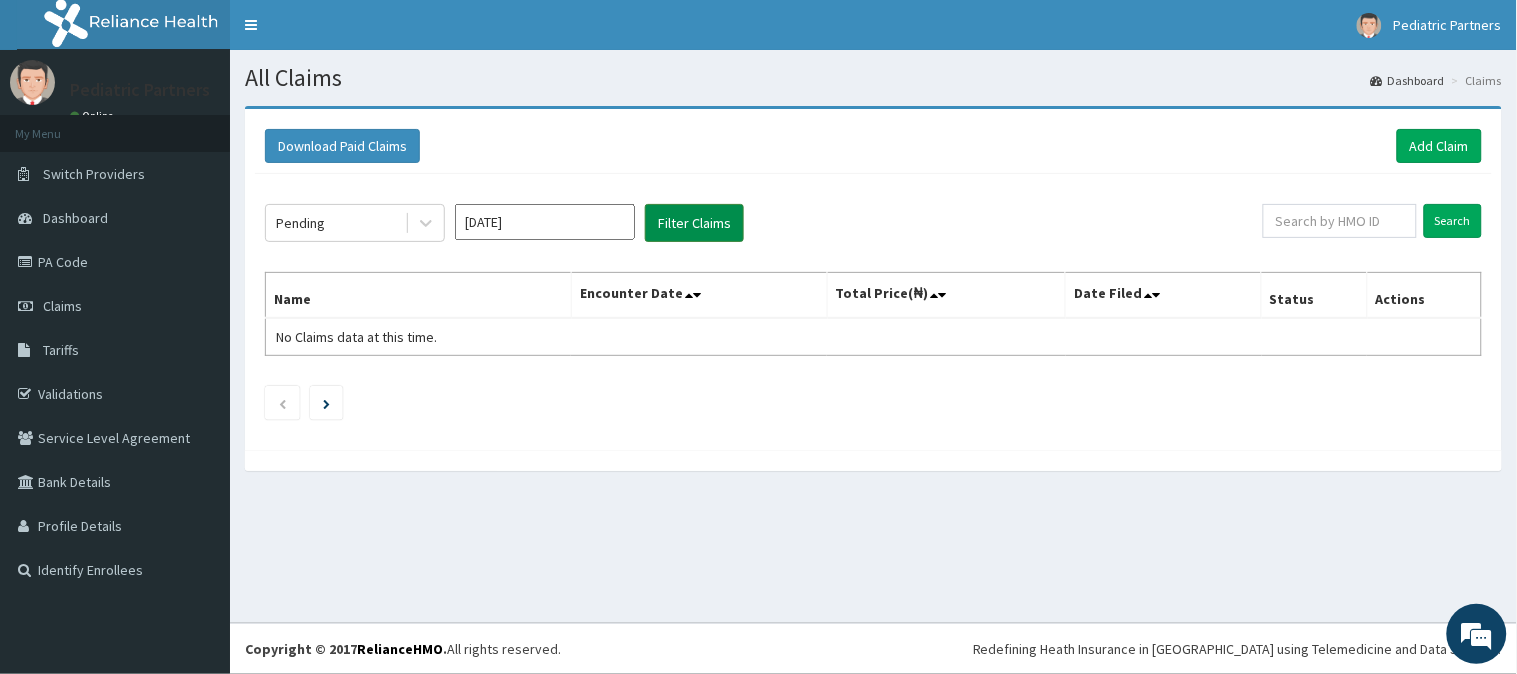 click on "Filter Claims" at bounding box center (694, 223) 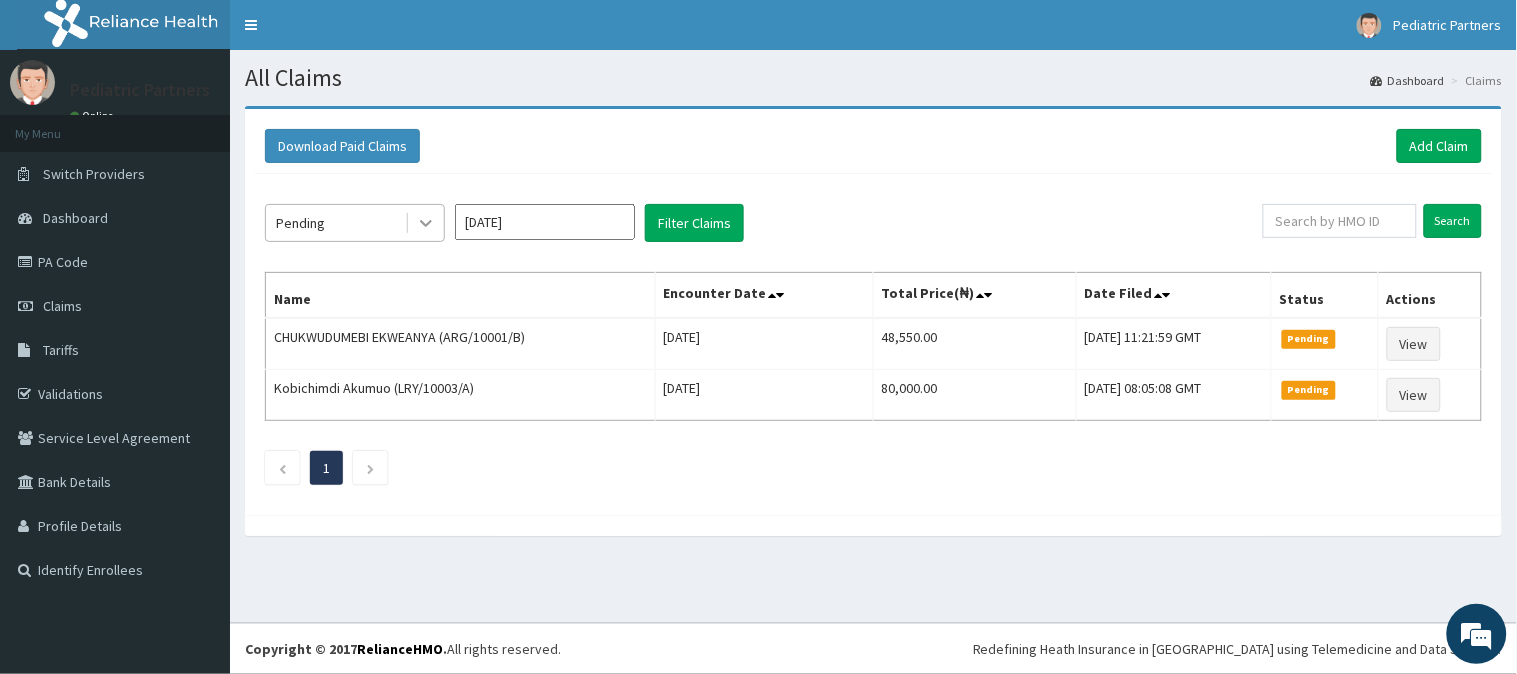 click at bounding box center (426, 223) 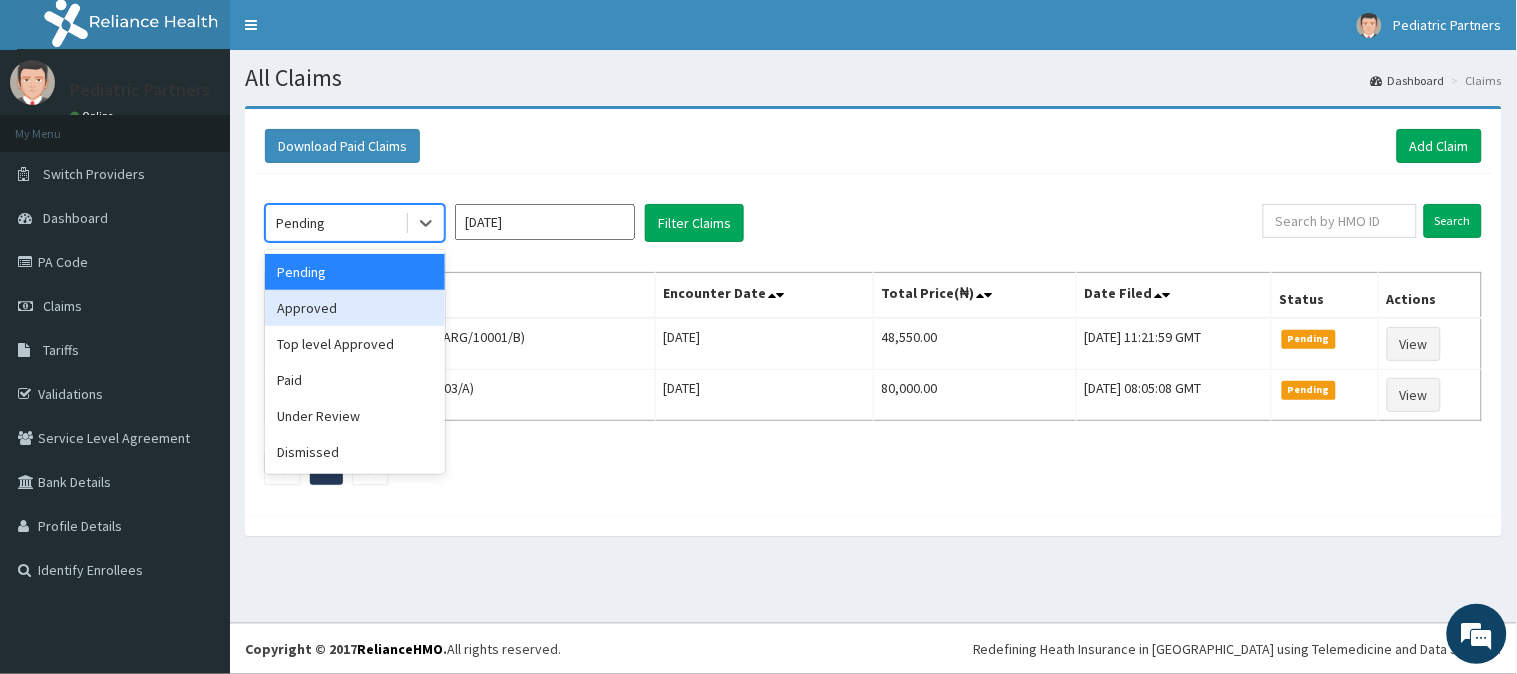 click on "Approved" at bounding box center [355, 308] 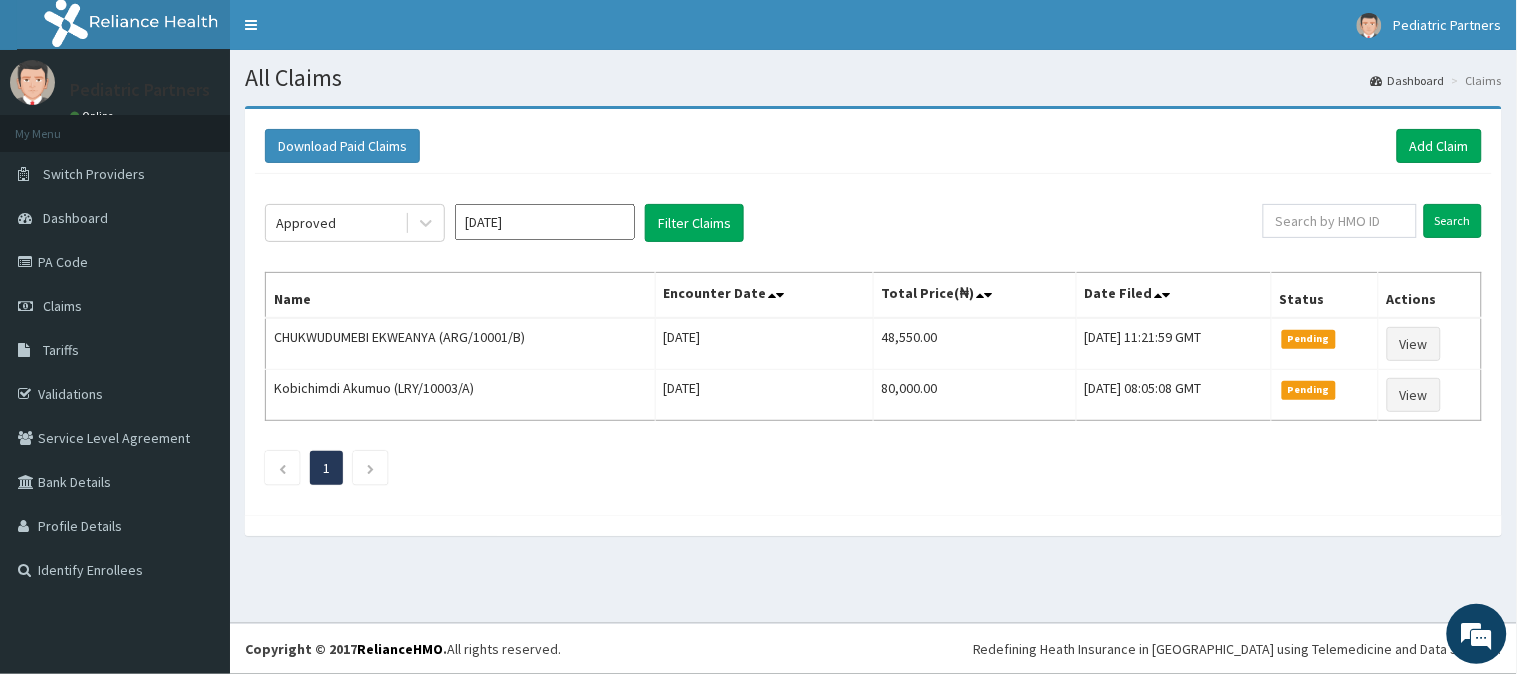 click on "Approved Jul 2025 Filter Claims Search Name Encounter Date Total Price(₦) Date Filed Status Actions CHUKWUDUMEBI EKWEANYA (ARG/10001/B) Thu Jul 10 2025 48,550.00 Fri, 11 Jul 2025 11:21:59 GMT Pending View Kobichimdi Akumuo (LRY/10003/A) Tue Jul 01 2025 80,000.00 Tue, 08 Jul 2025 08:05:08 GMT Pending View 1" 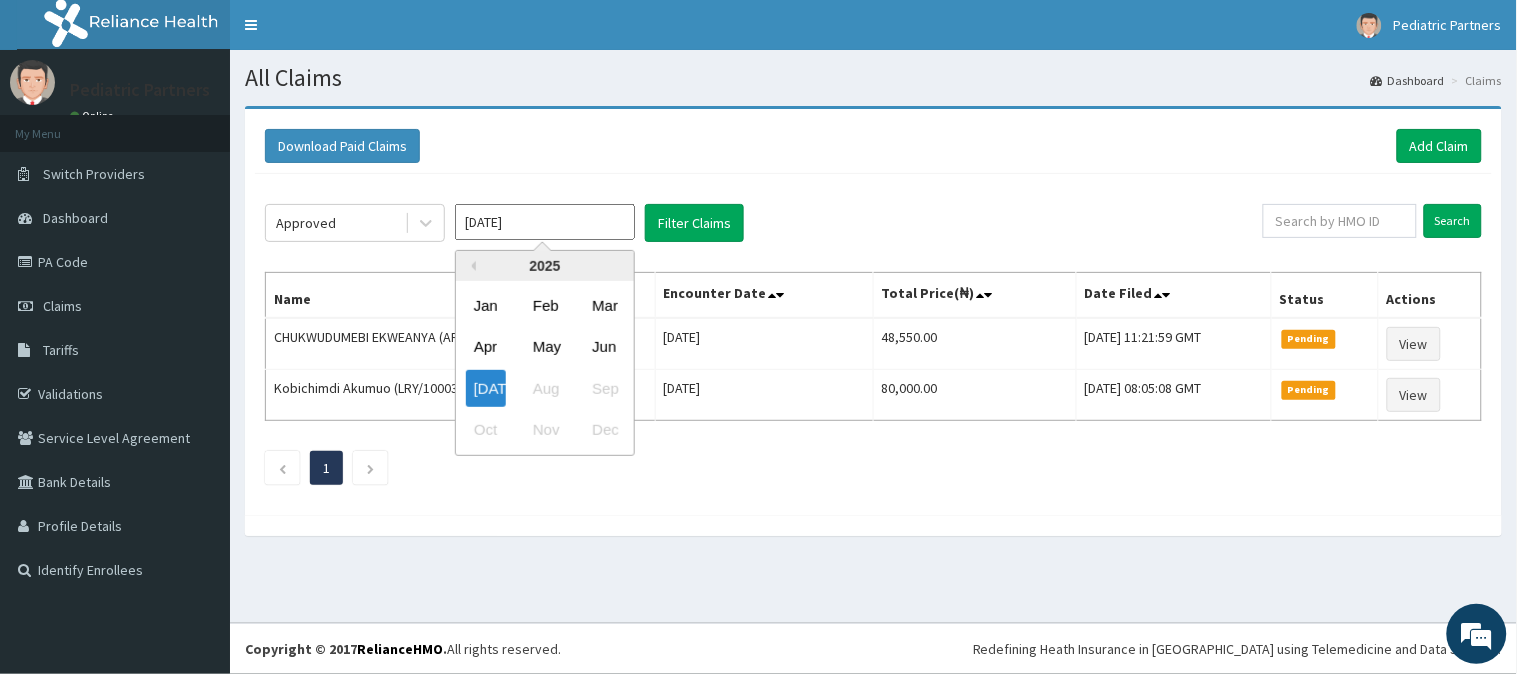 click on "Jul 2025" at bounding box center (545, 222) 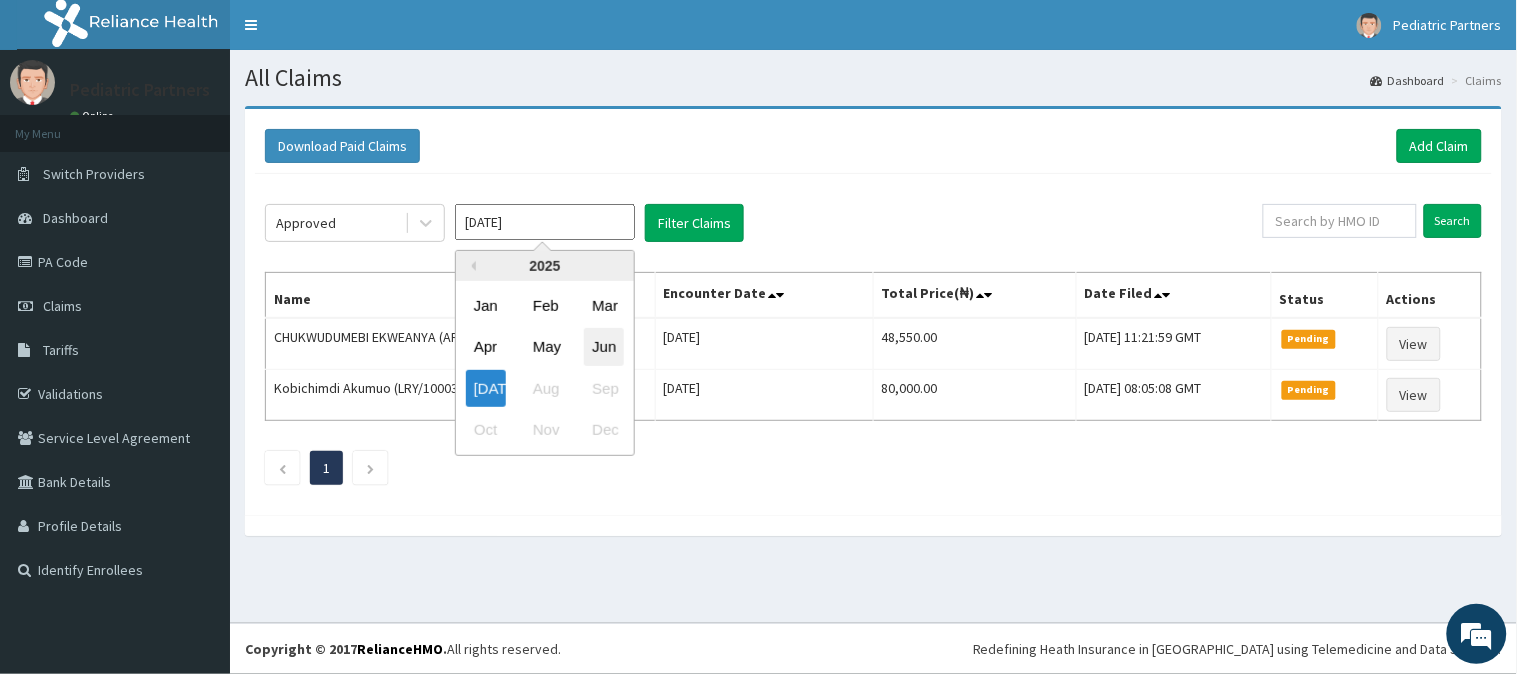 click on "Jun" at bounding box center [604, 347] 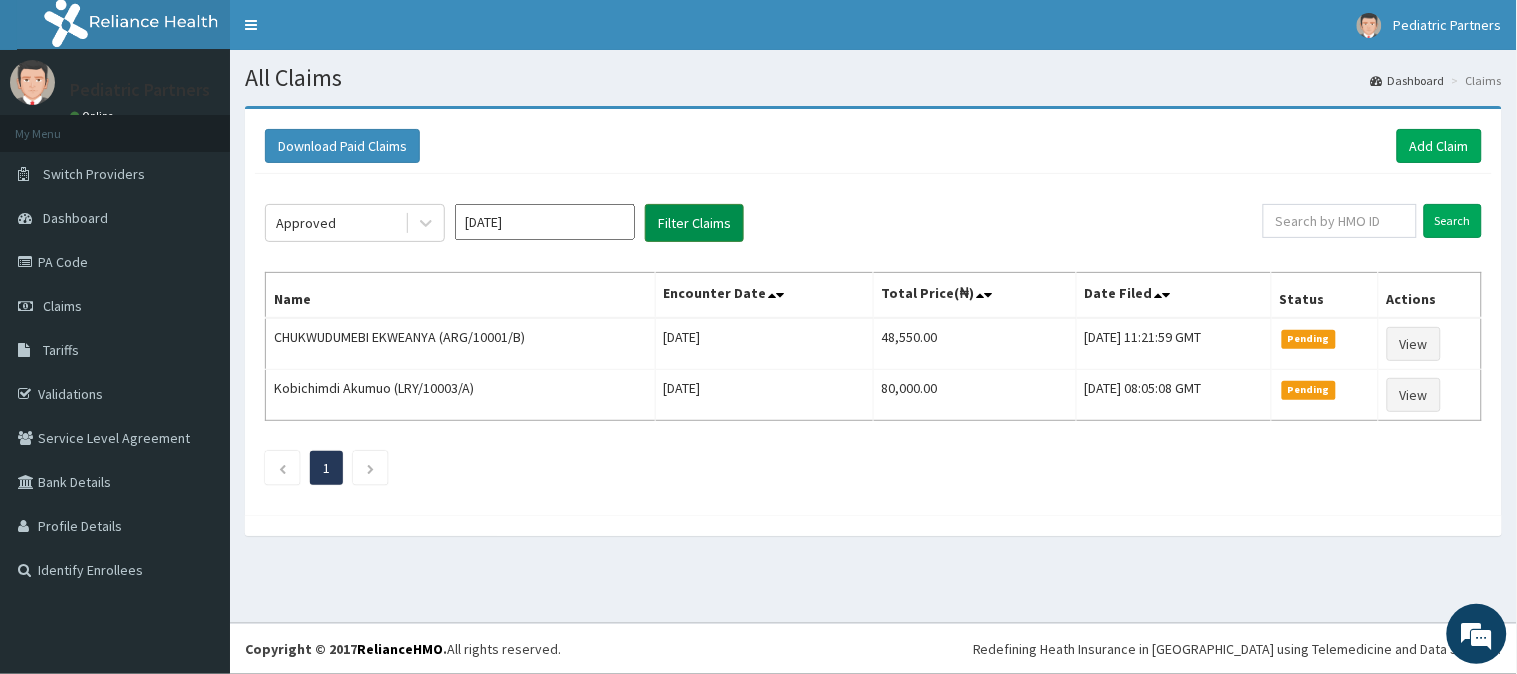 click on "Filter Claims" at bounding box center [694, 223] 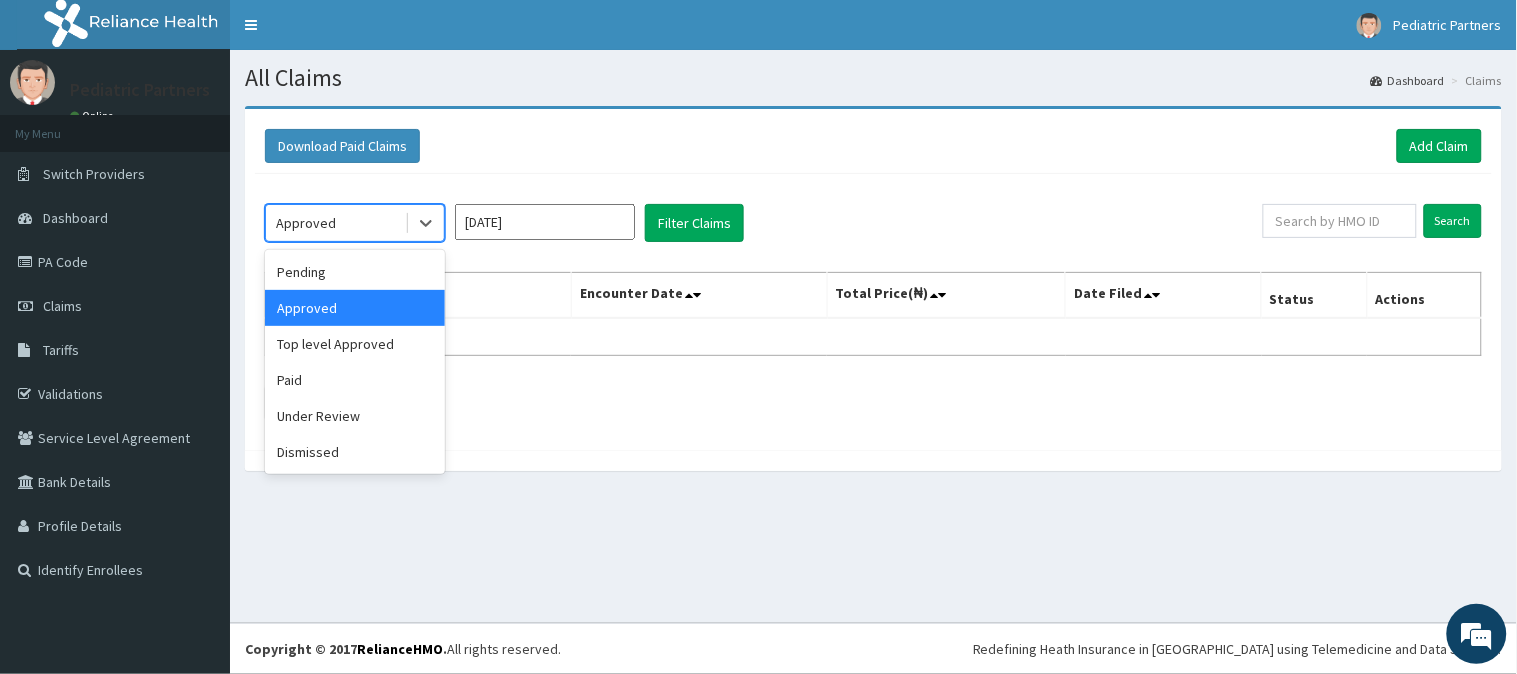 click on "Approved" at bounding box center [335, 223] 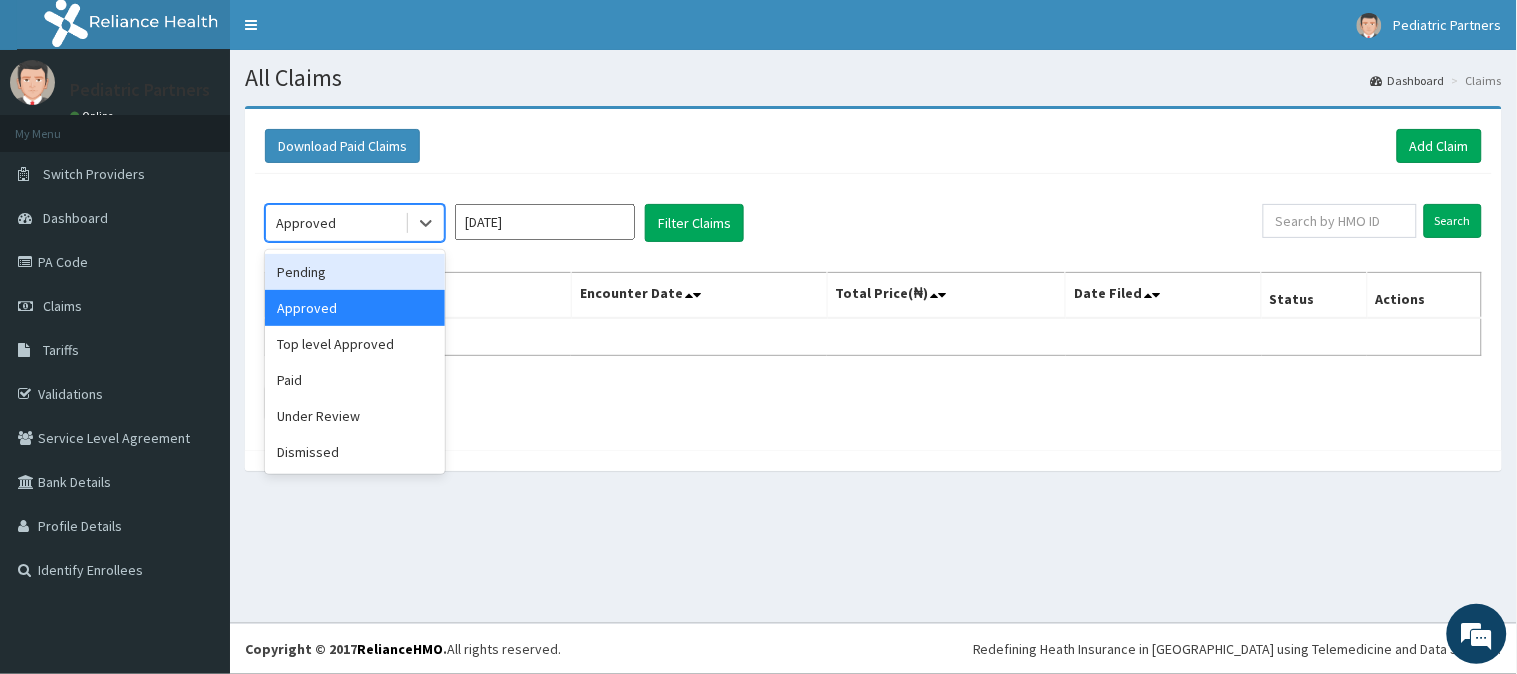 click on "Pending" at bounding box center (355, 272) 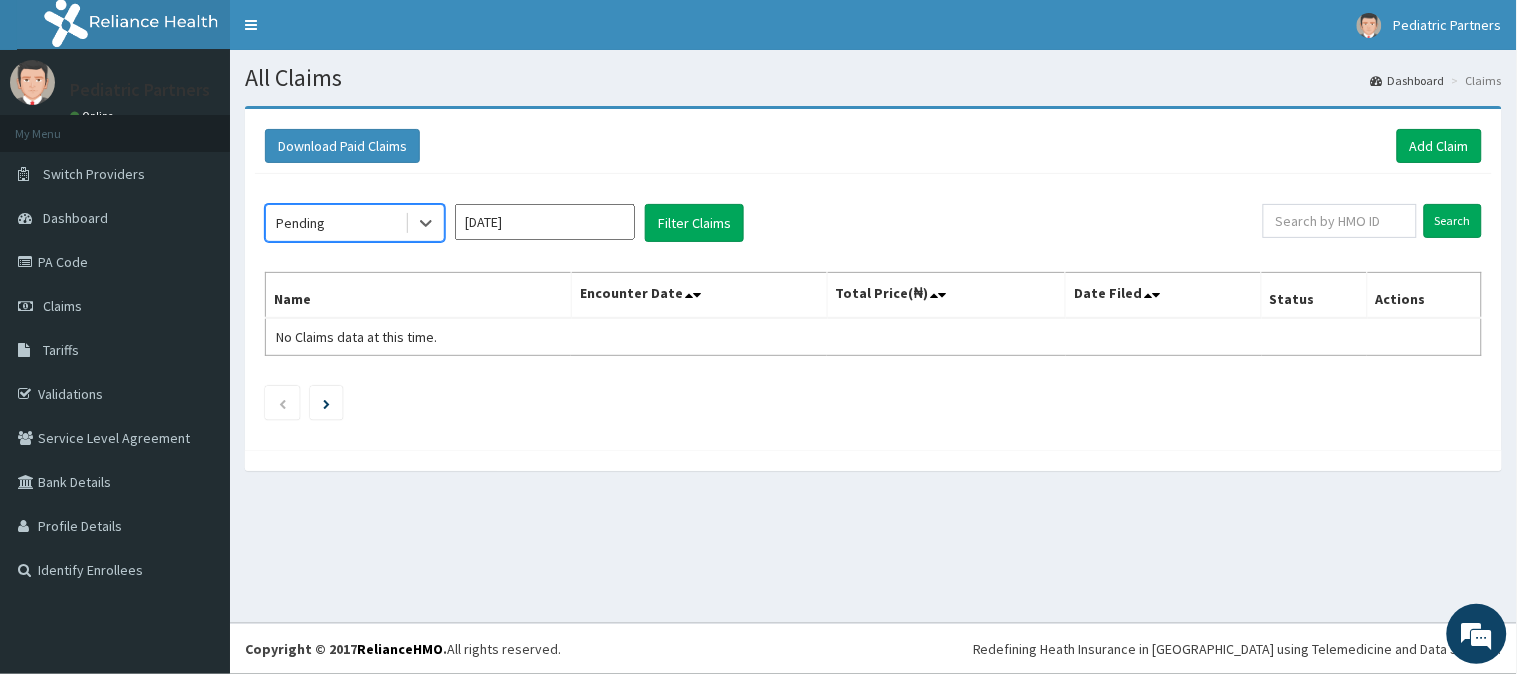 click on "Jun 2025" at bounding box center [545, 222] 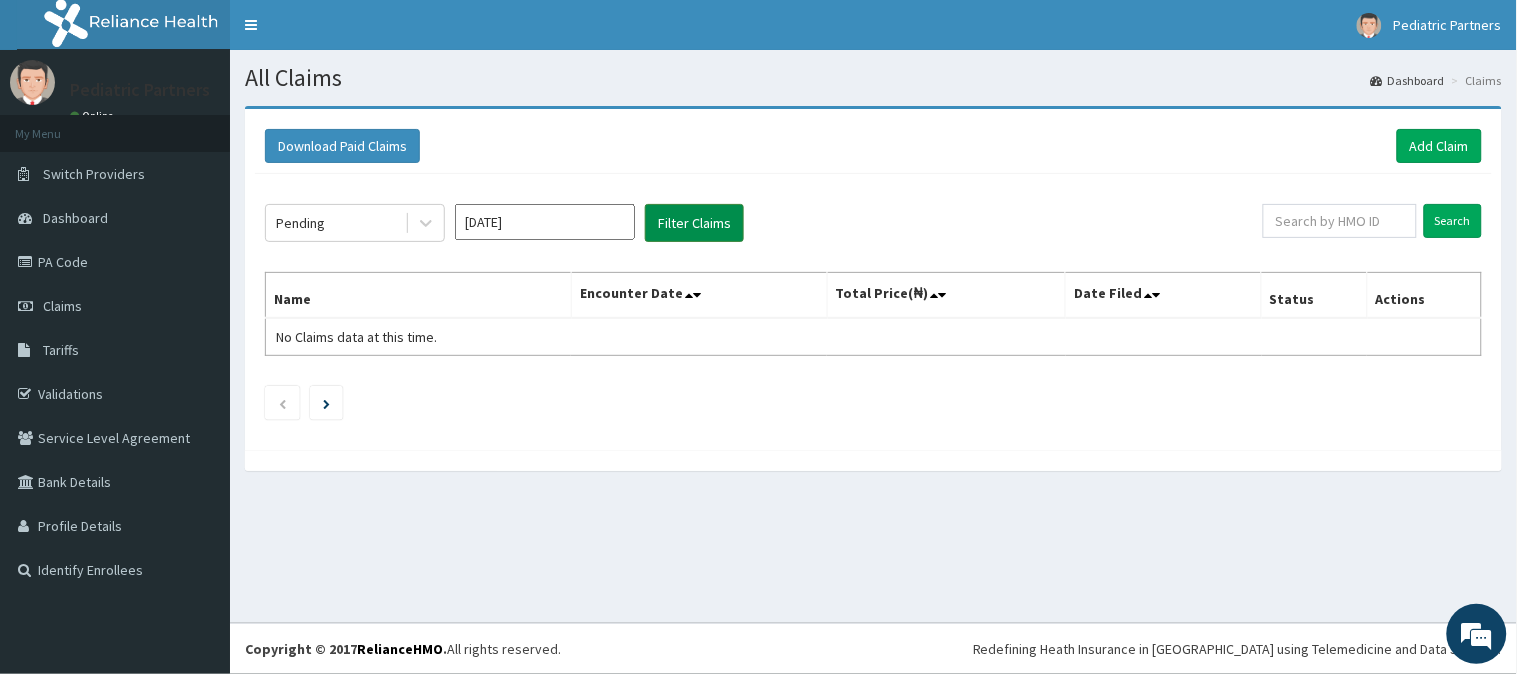 click on "Filter Claims" at bounding box center (694, 223) 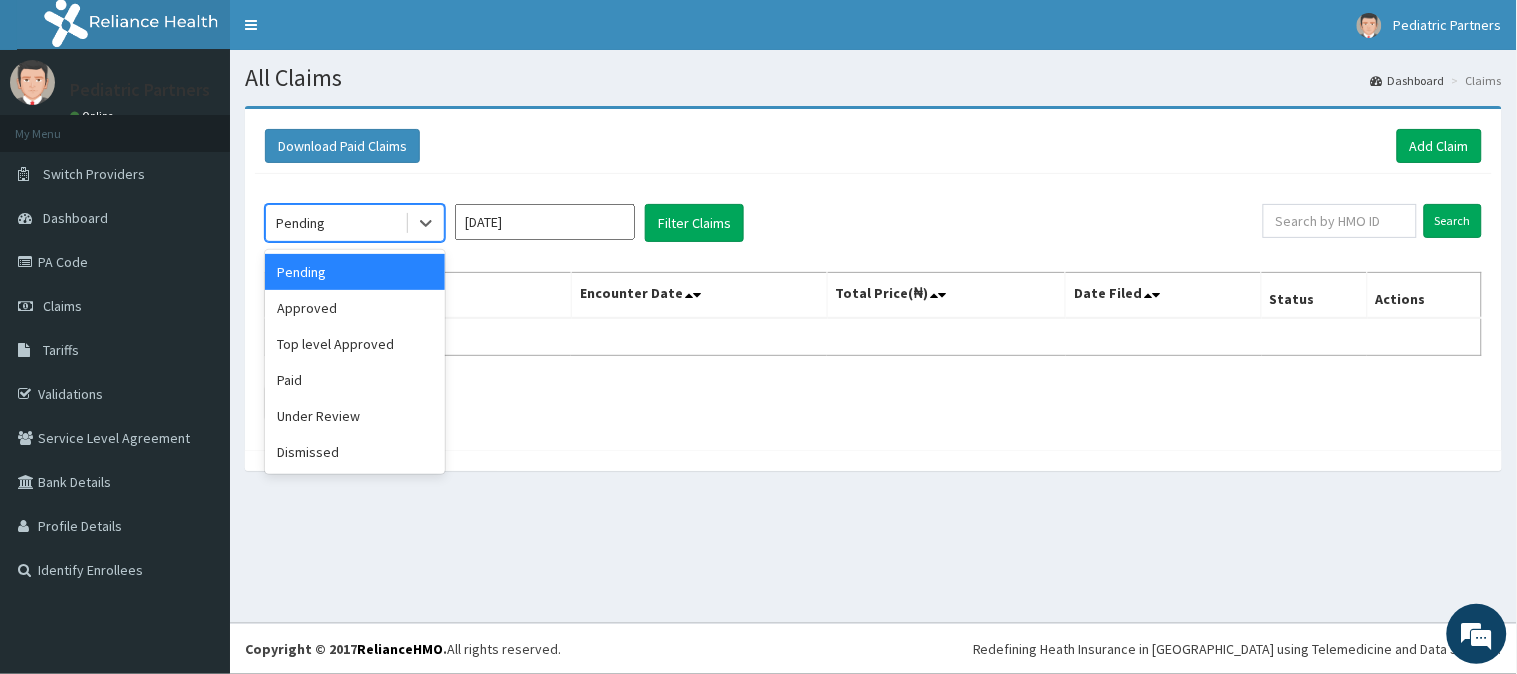 click on "Pending" at bounding box center (335, 223) 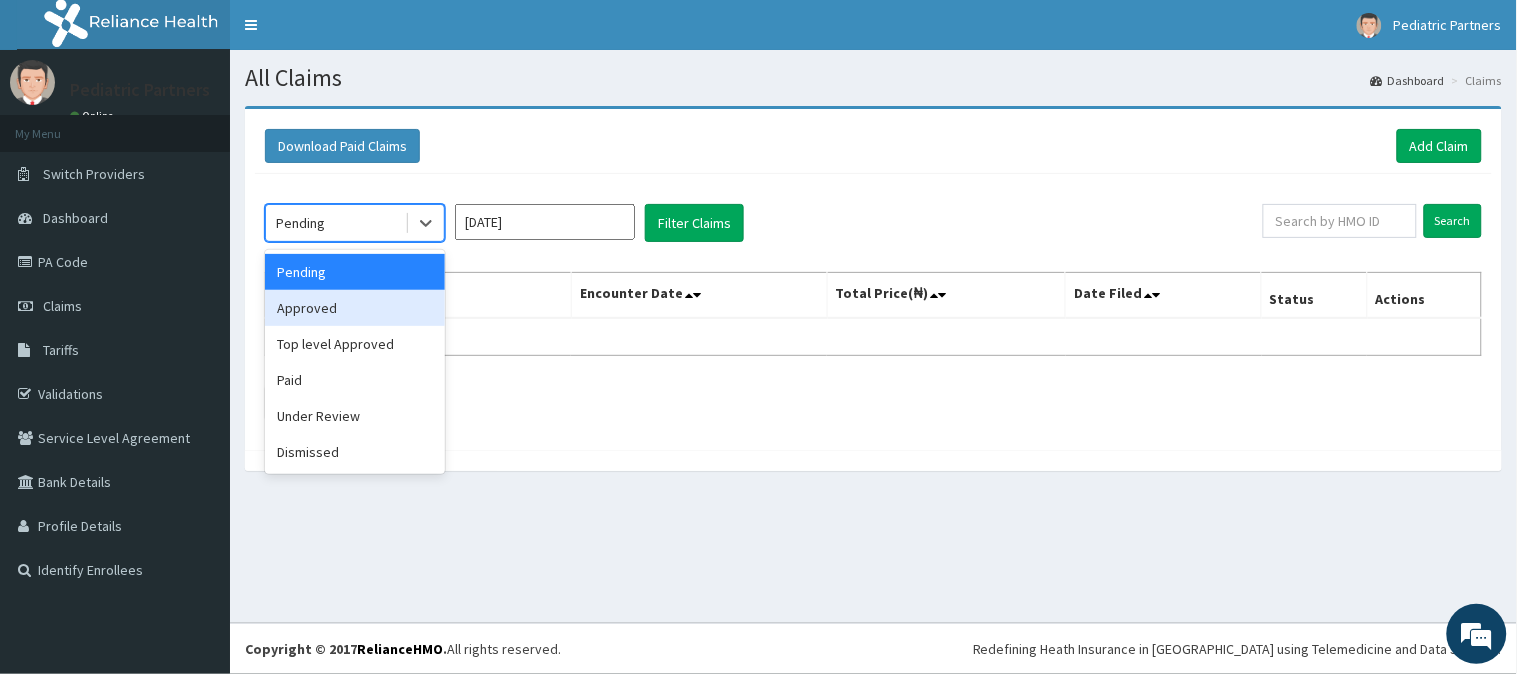 click on "Approved" at bounding box center [355, 308] 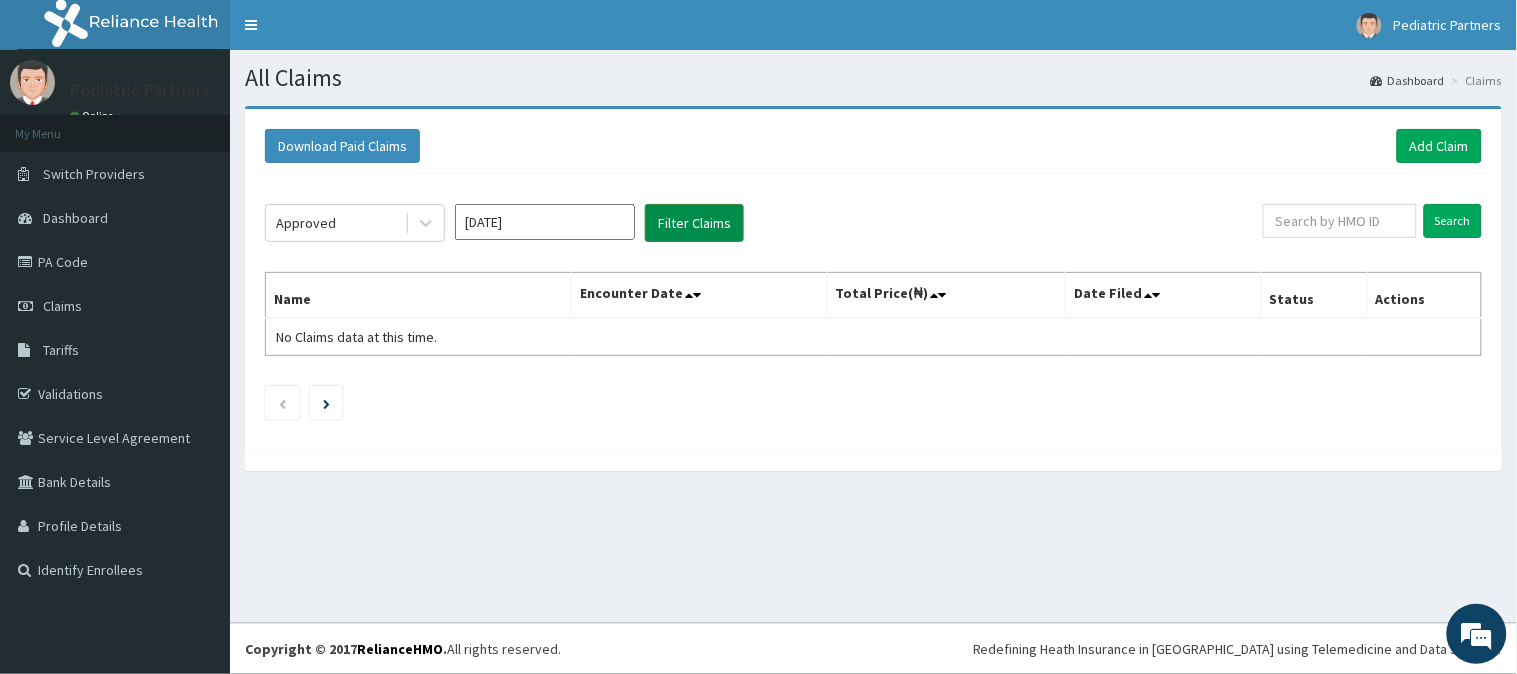 click on "Filter Claims" at bounding box center (694, 223) 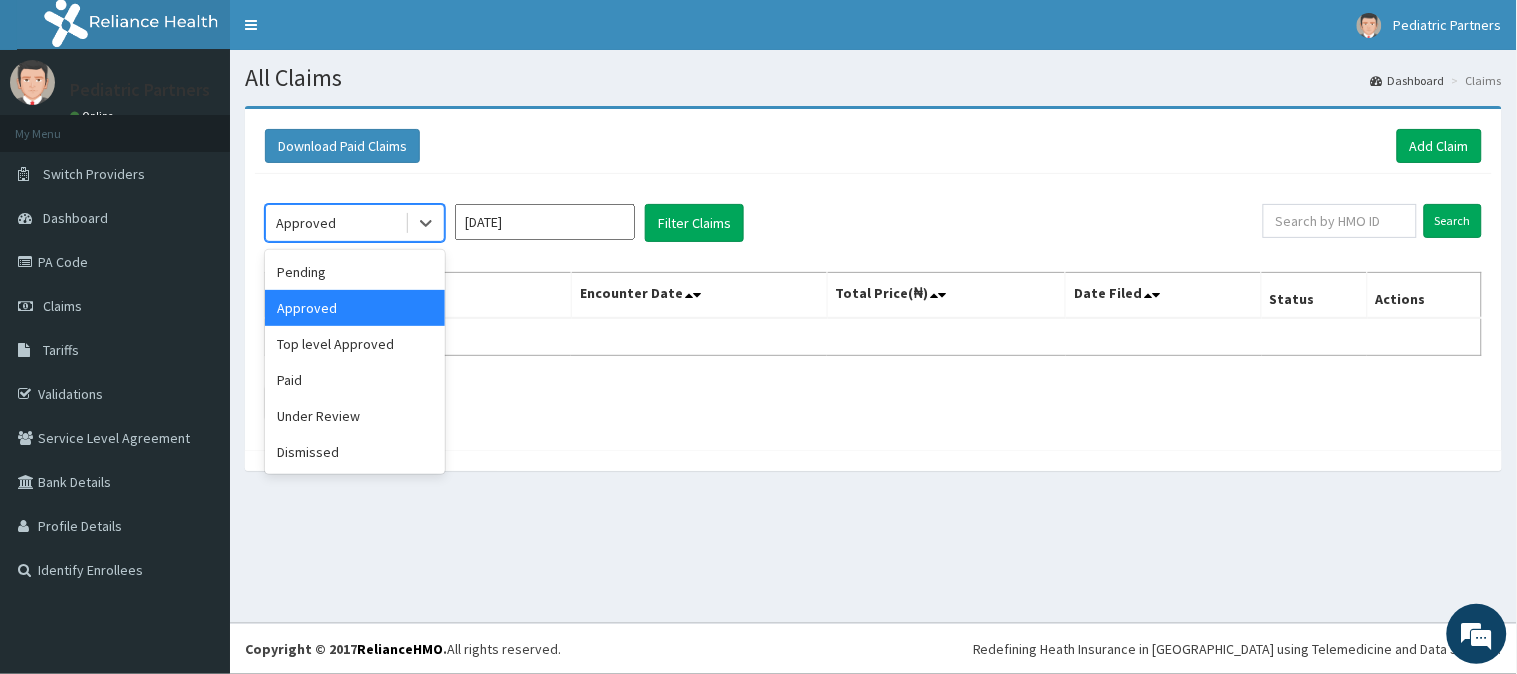 click on "Approved" at bounding box center (335, 223) 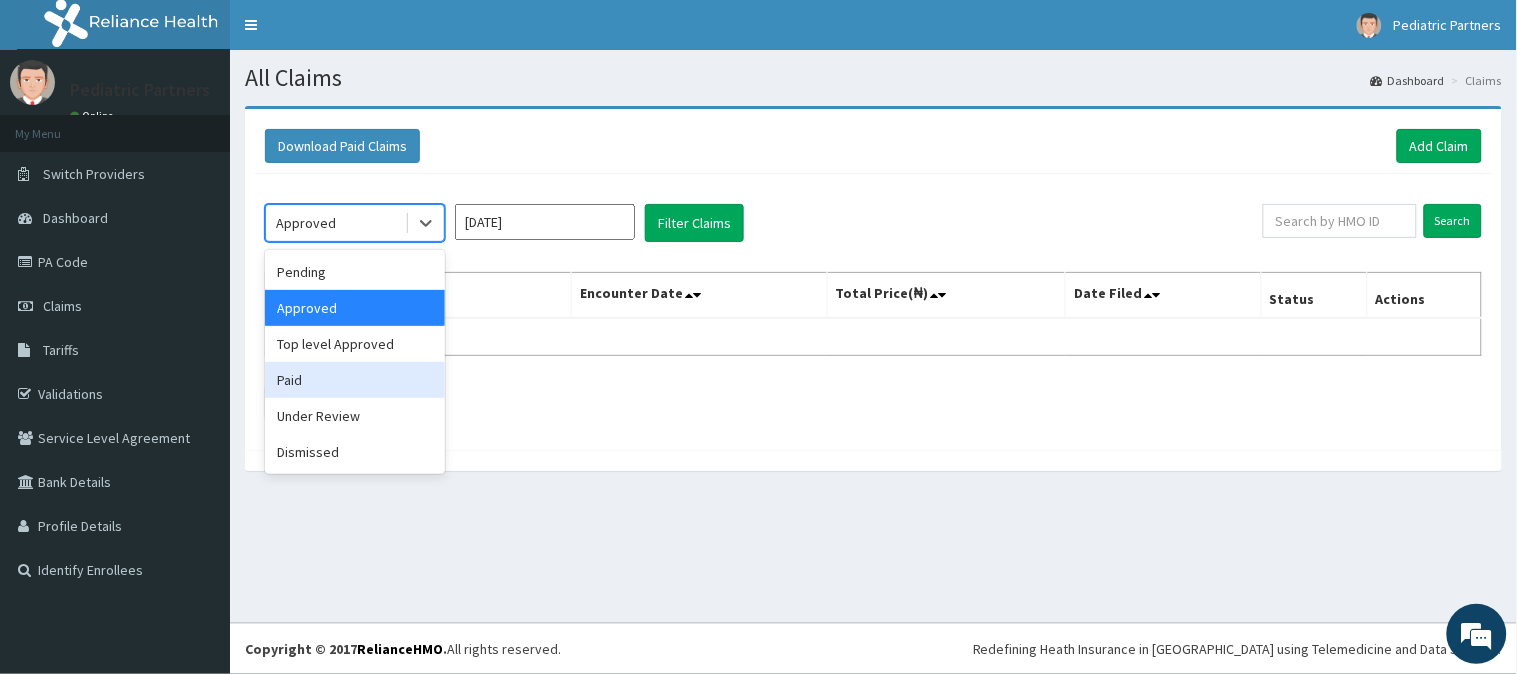 click on "Paid" at bounding box center (355, 380) 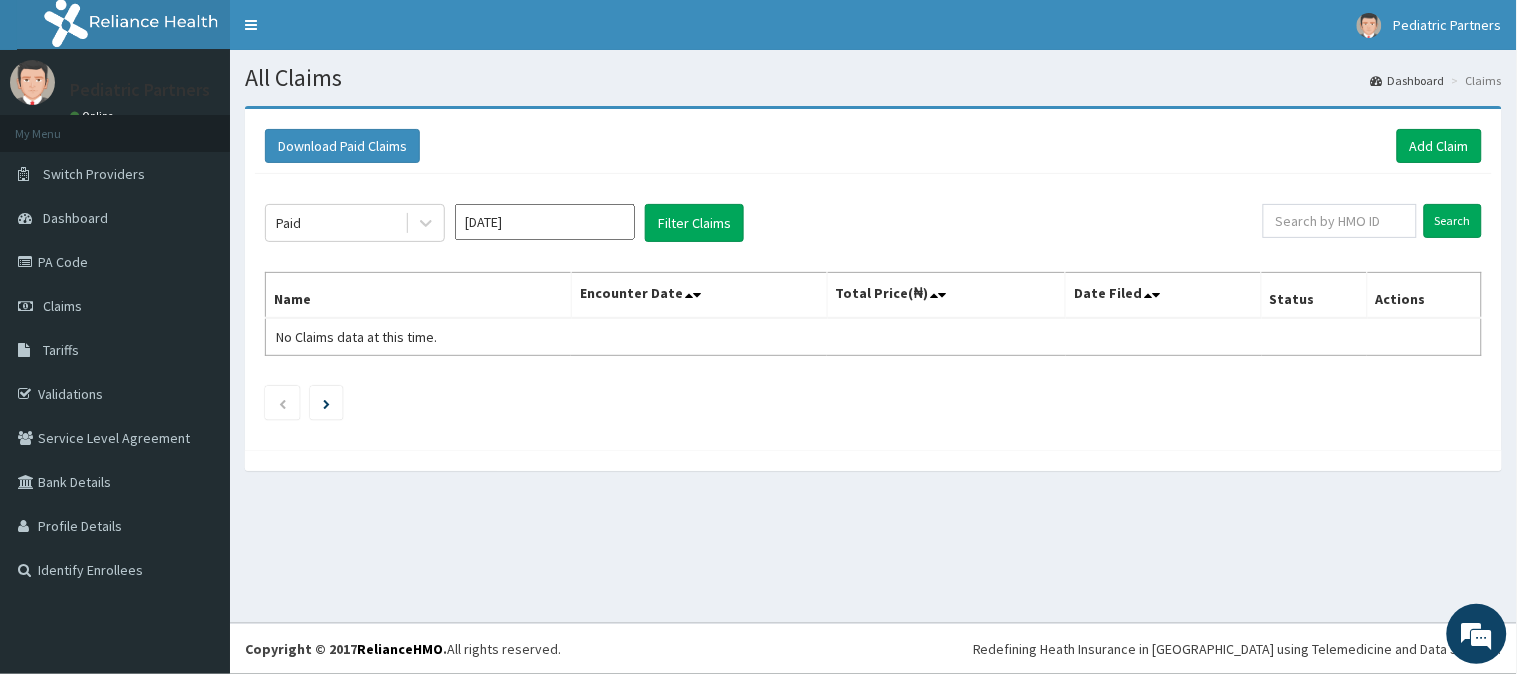 click on "Paid Jun 2025 Filter Claims Search Name Encounter Date Total Price(₦) Date Filed Status Actions No Claims data at this time." 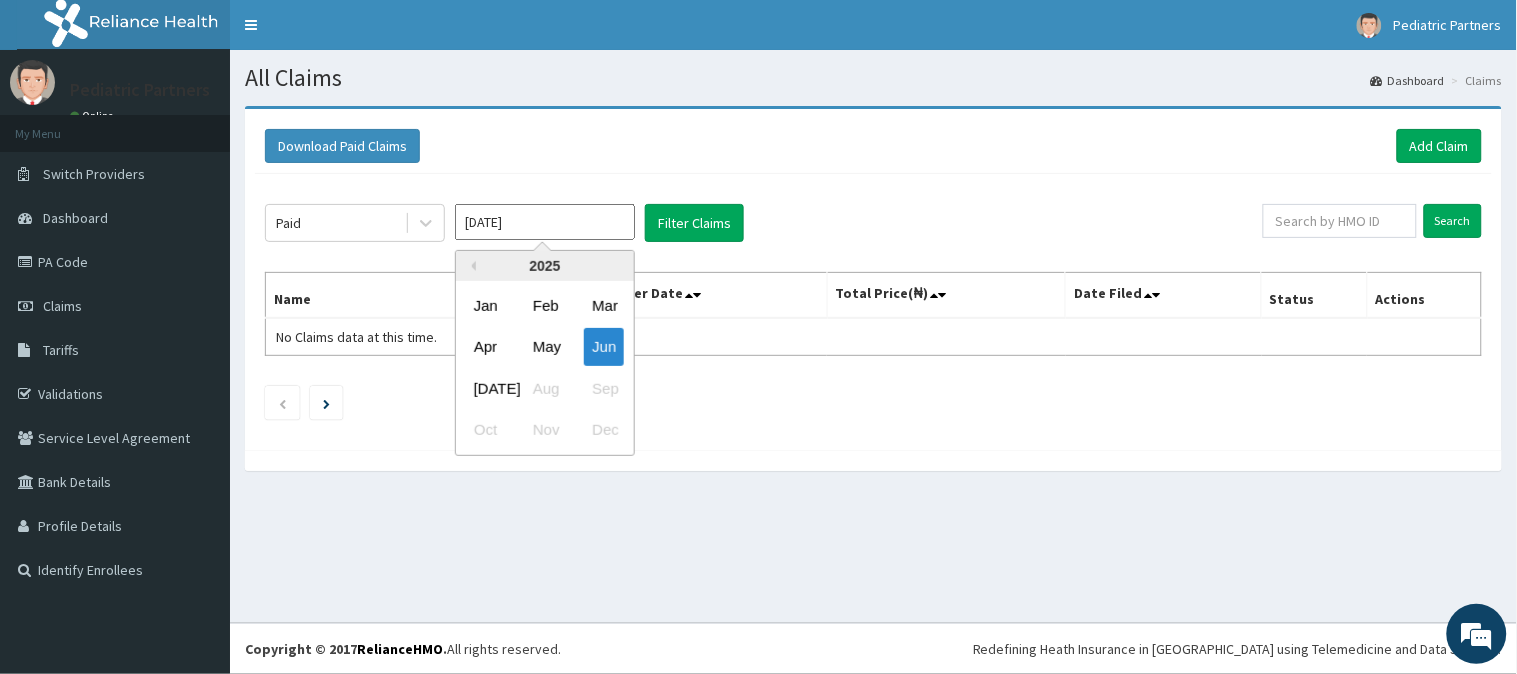 click on "Jun 2025" at bounding box center (545, 222) 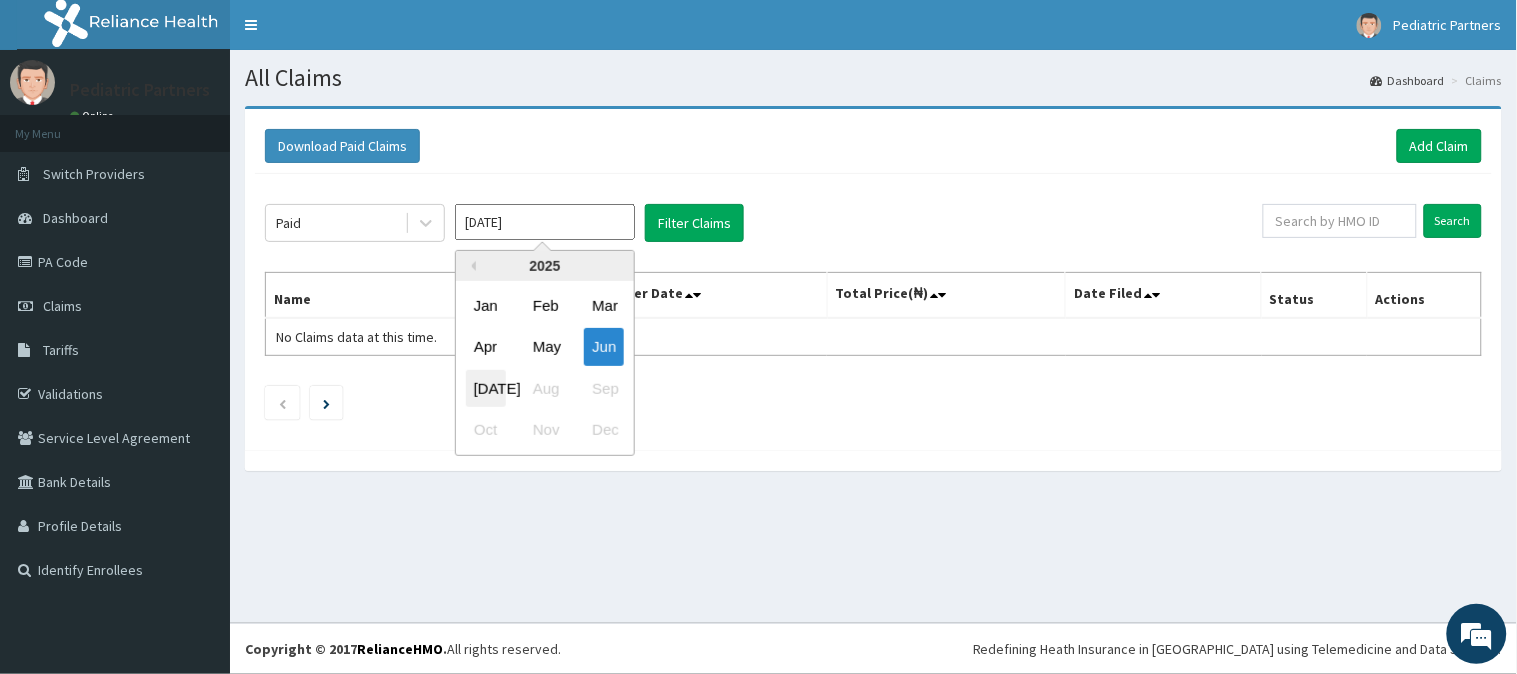 click on "Jul" at bounding box center (486, 388) 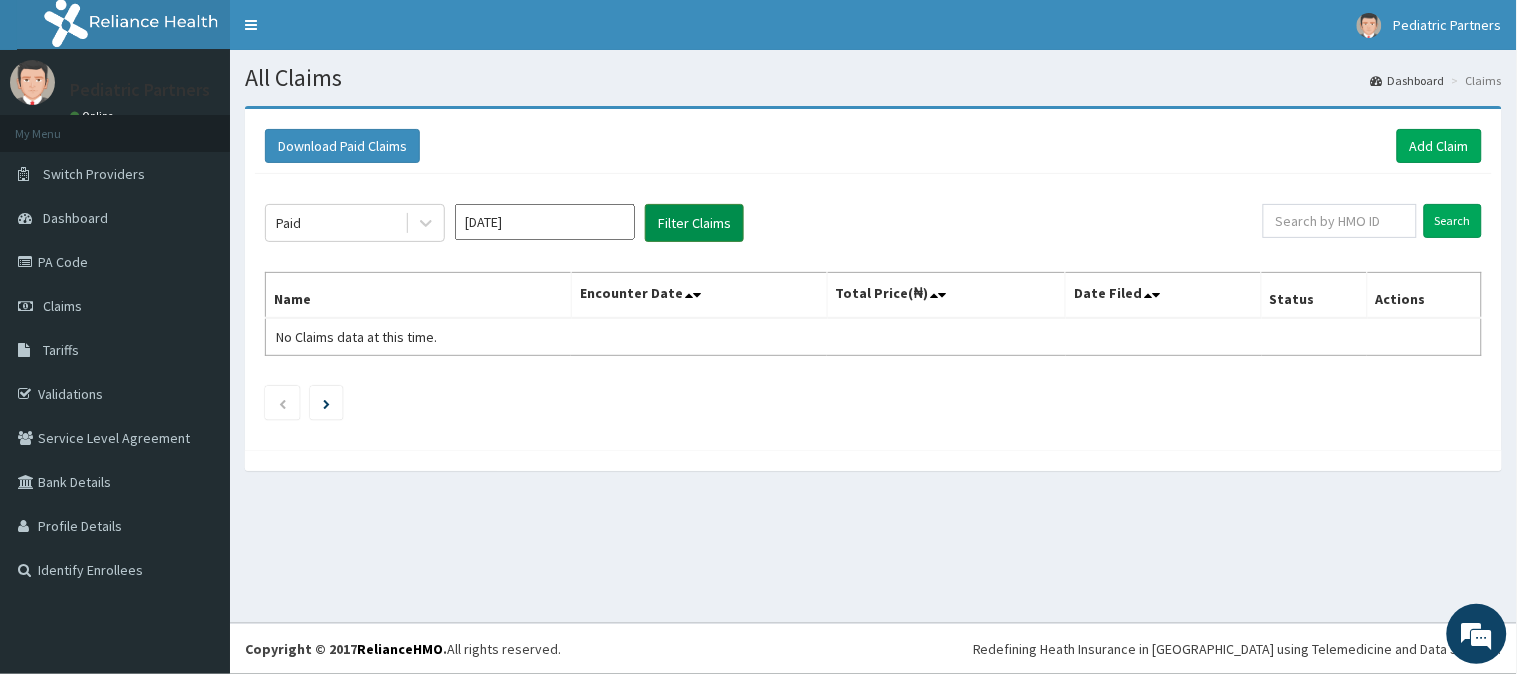 click on "Filter Claims" at bounding box center [694, 223] 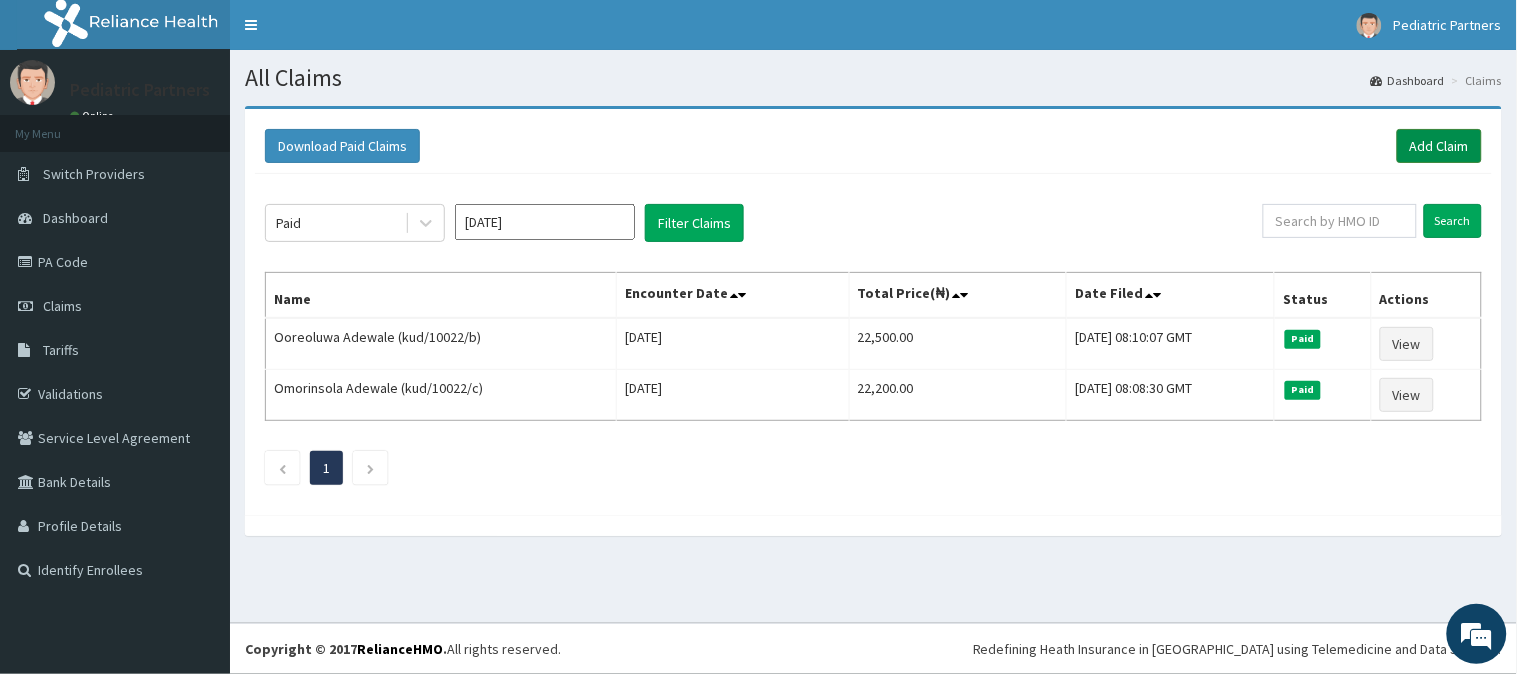 click on "Add Claim" at bounding box center (1439, 146) 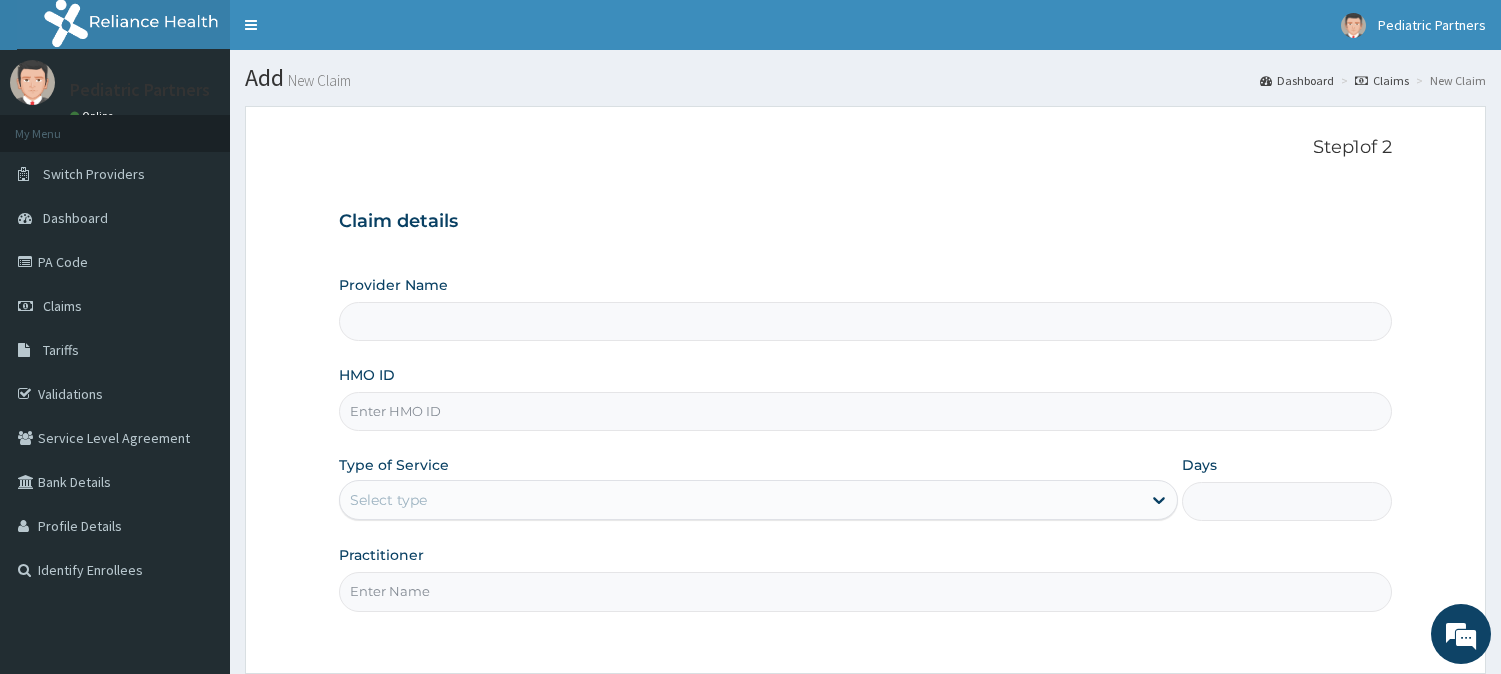 click on "HMO ID" at bounding box center [865, 411] 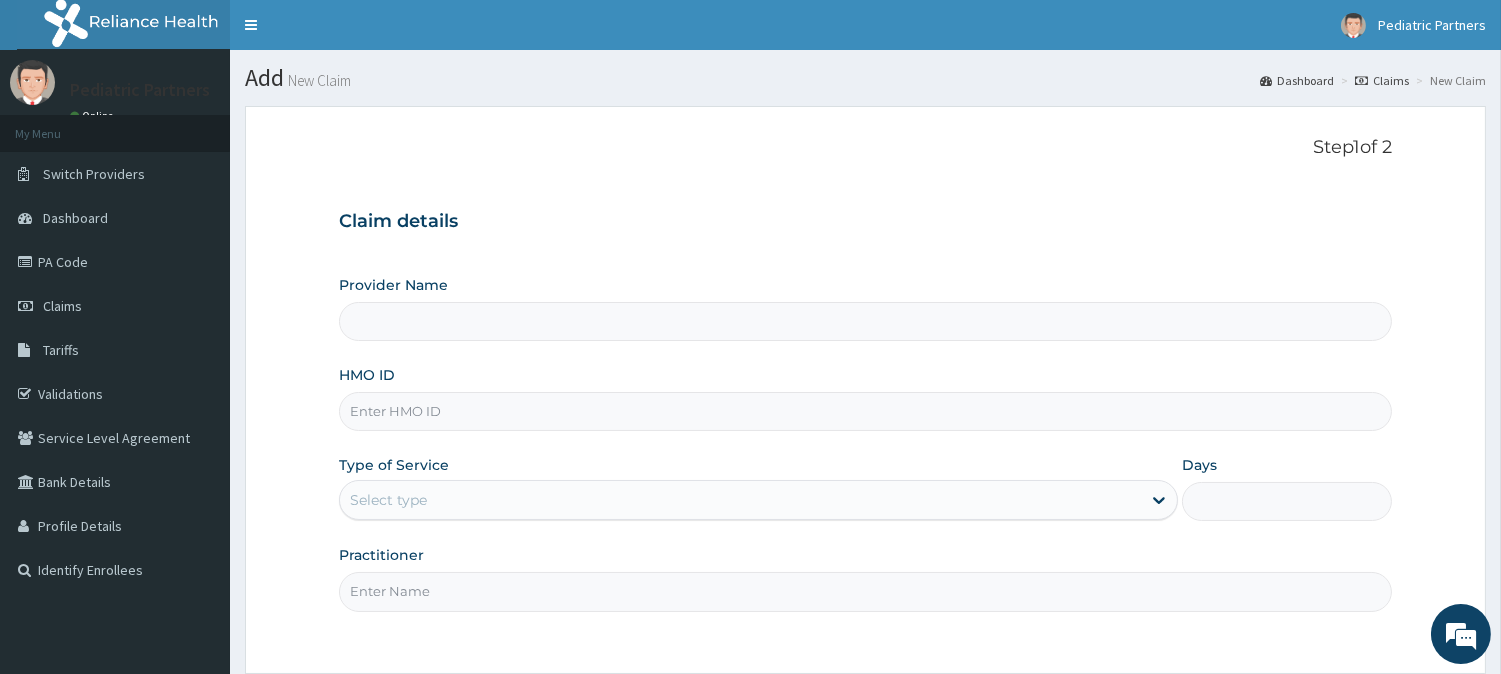 scroll, scrollTop: 0, scrollLeft: 0, axis: both 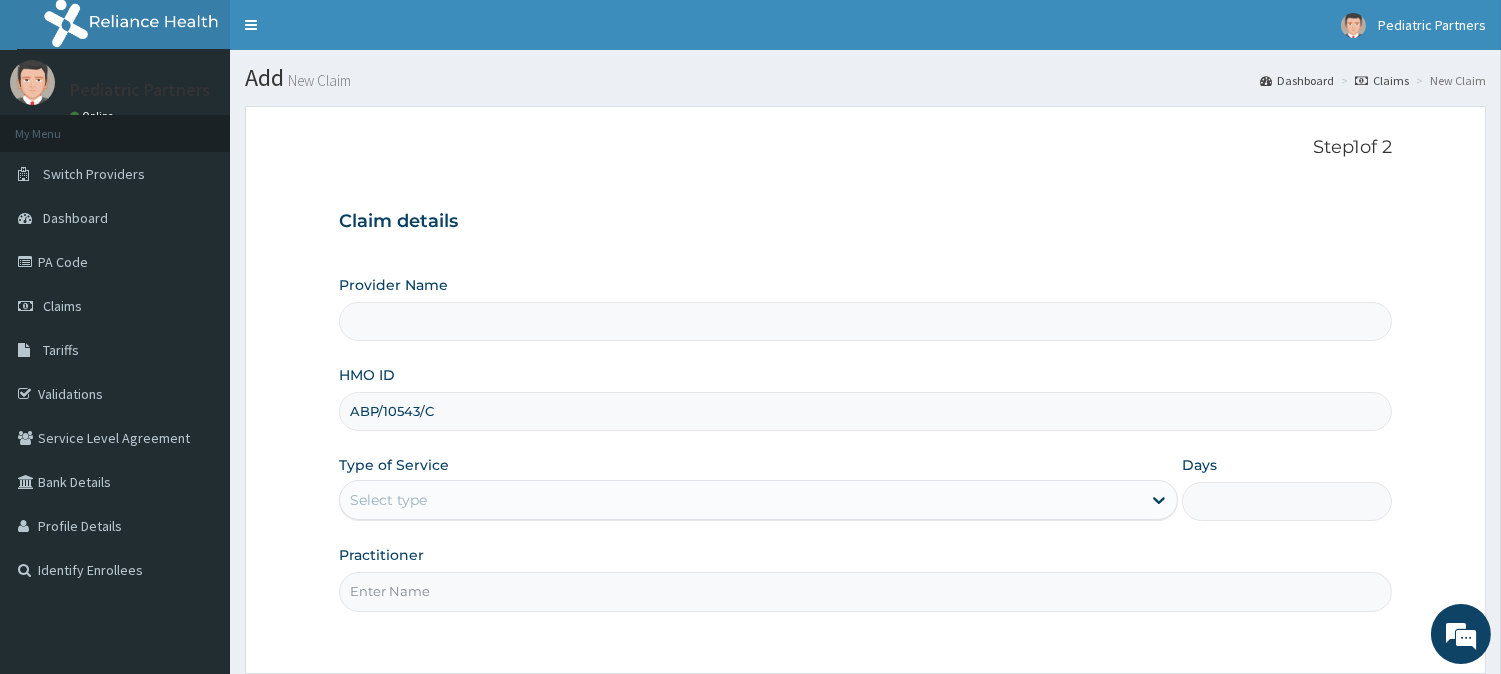 type on "Pediatric Partners Hospital" 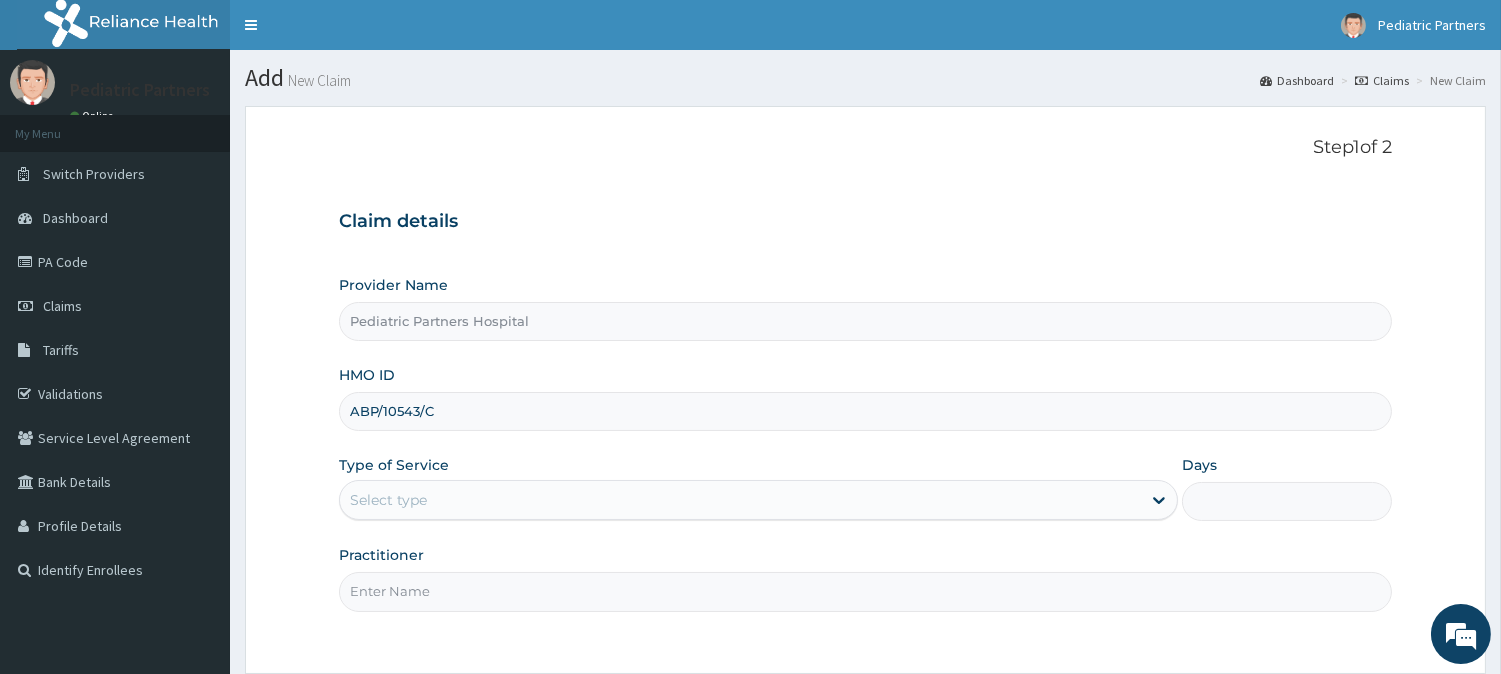 type on "ABP/10543/C" 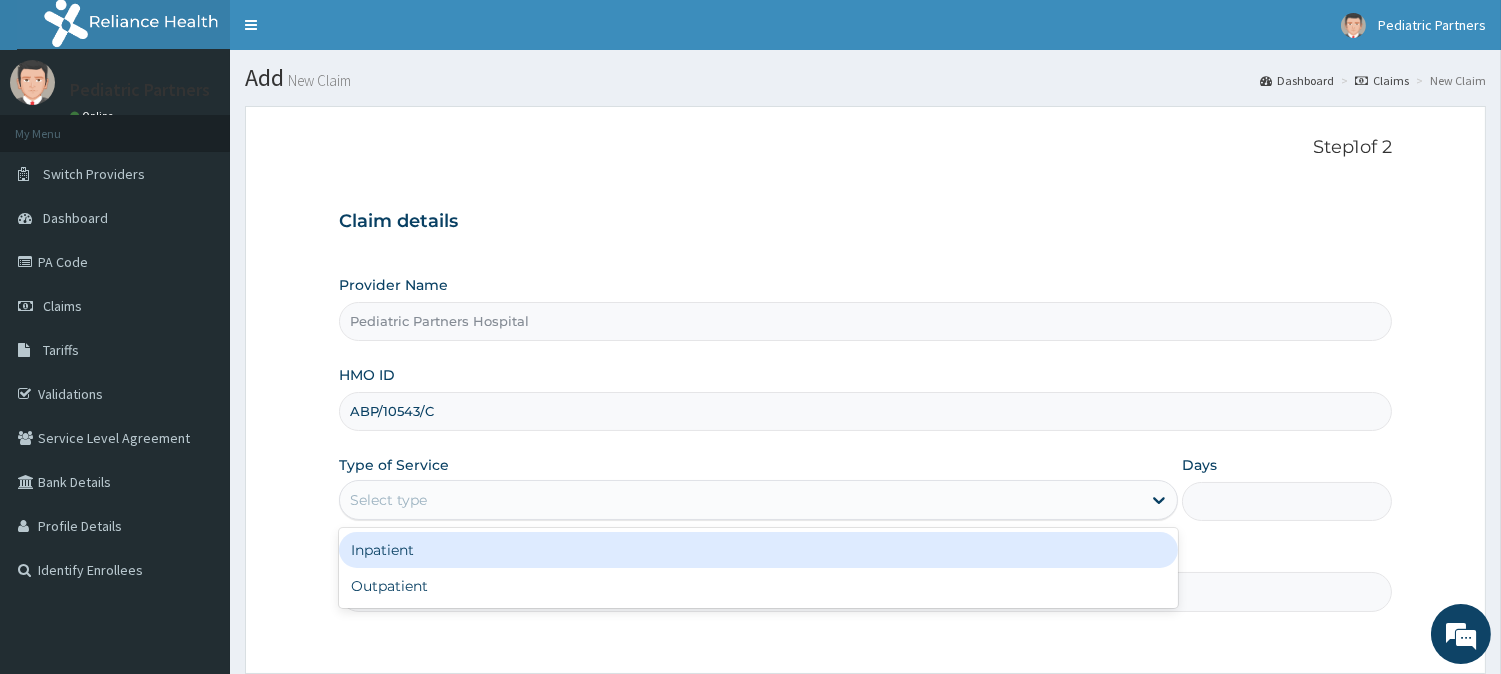 click on "Select type" at bounding box center [740, 500] 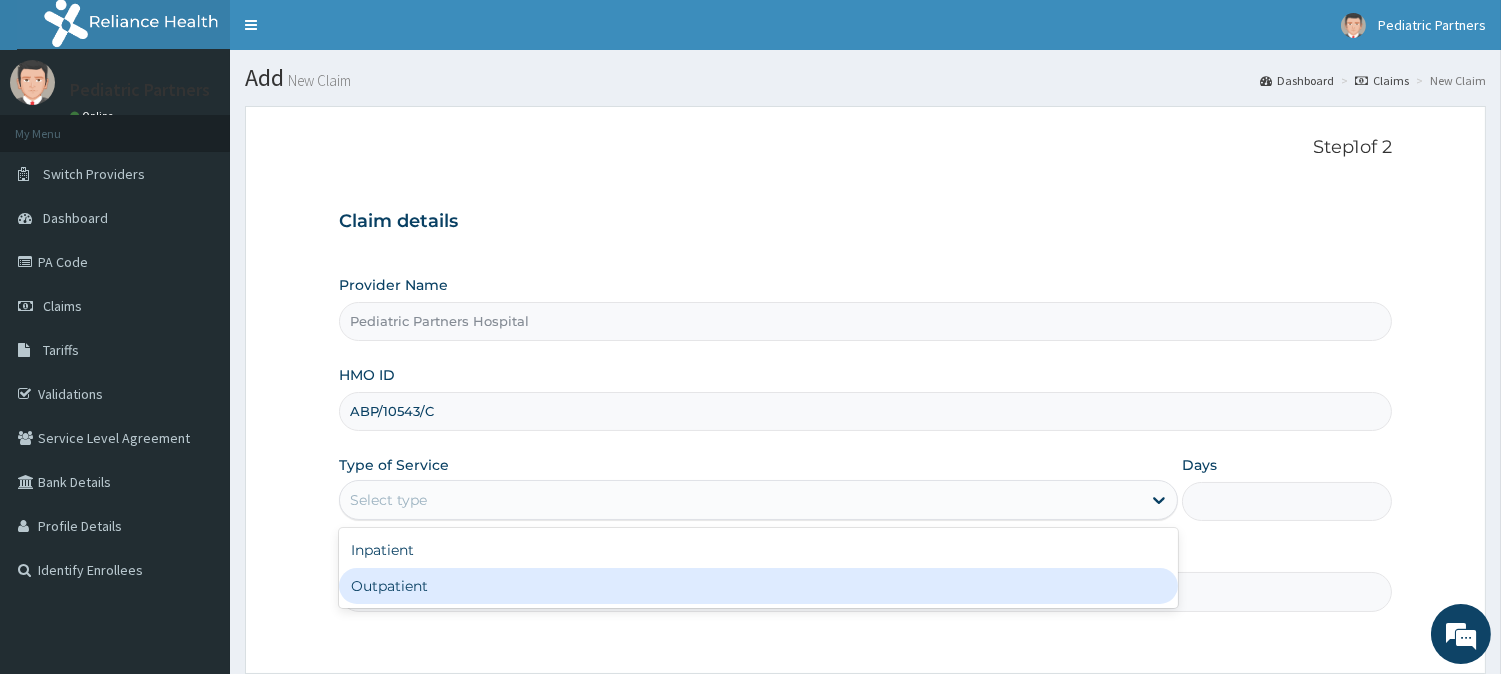 click on "Outpatient" at bounding box center (758, 586) 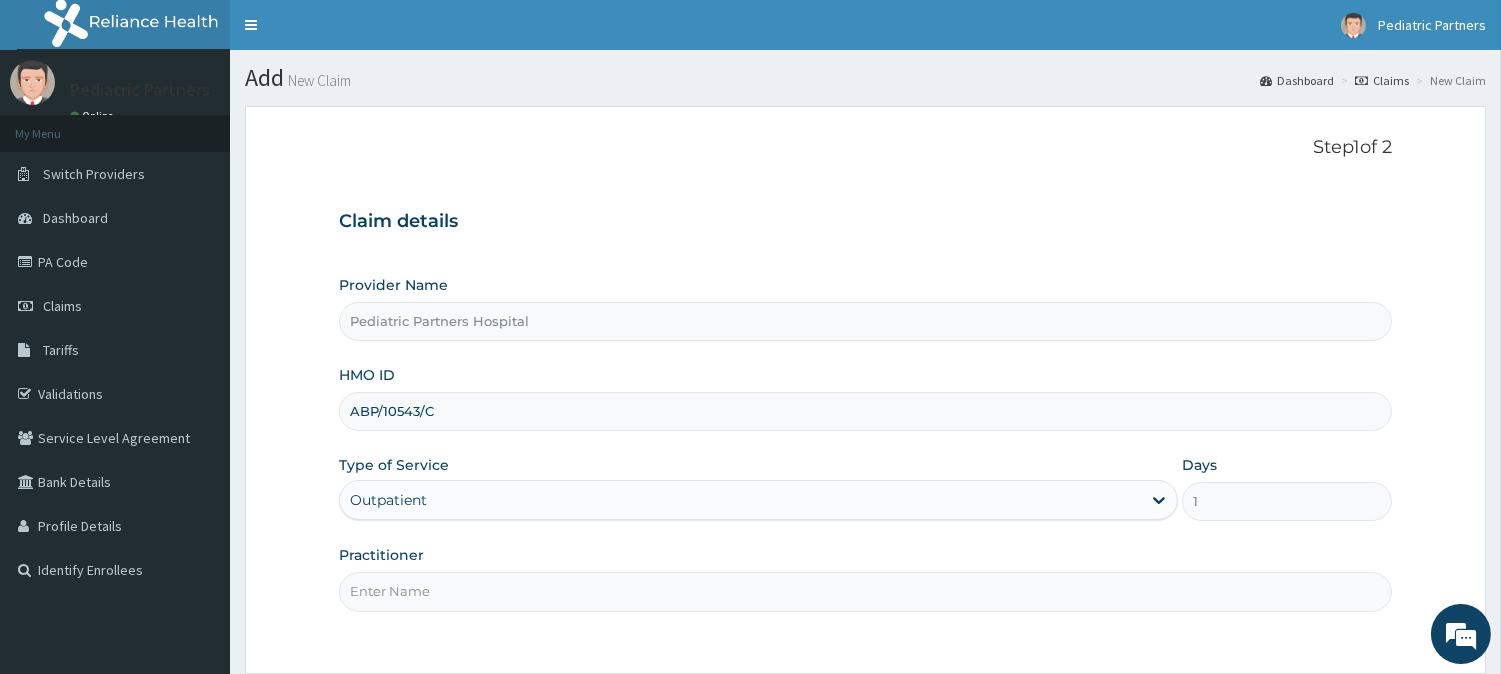 click on "Practitioner" at bounding box center (865, 591) 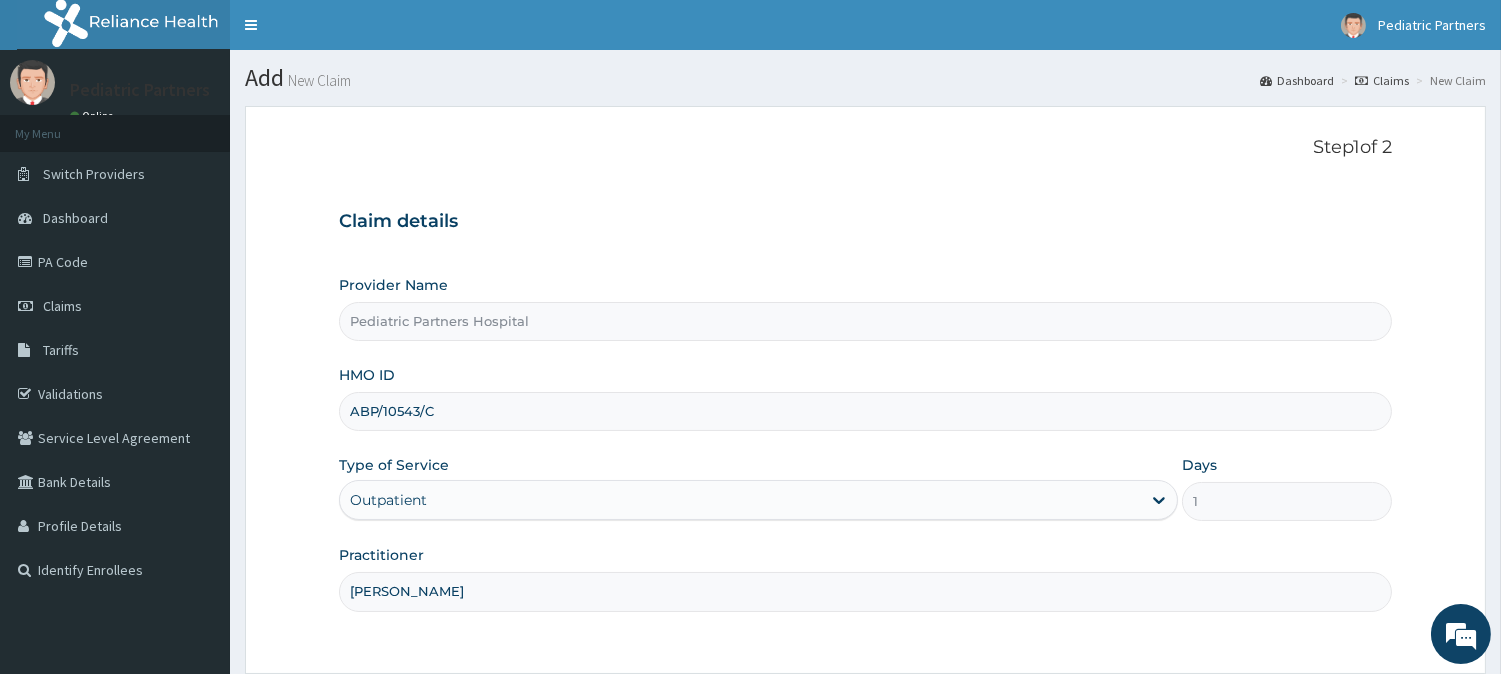 scroll, scrollTop: 0, scrollLeft: 0, axis: both 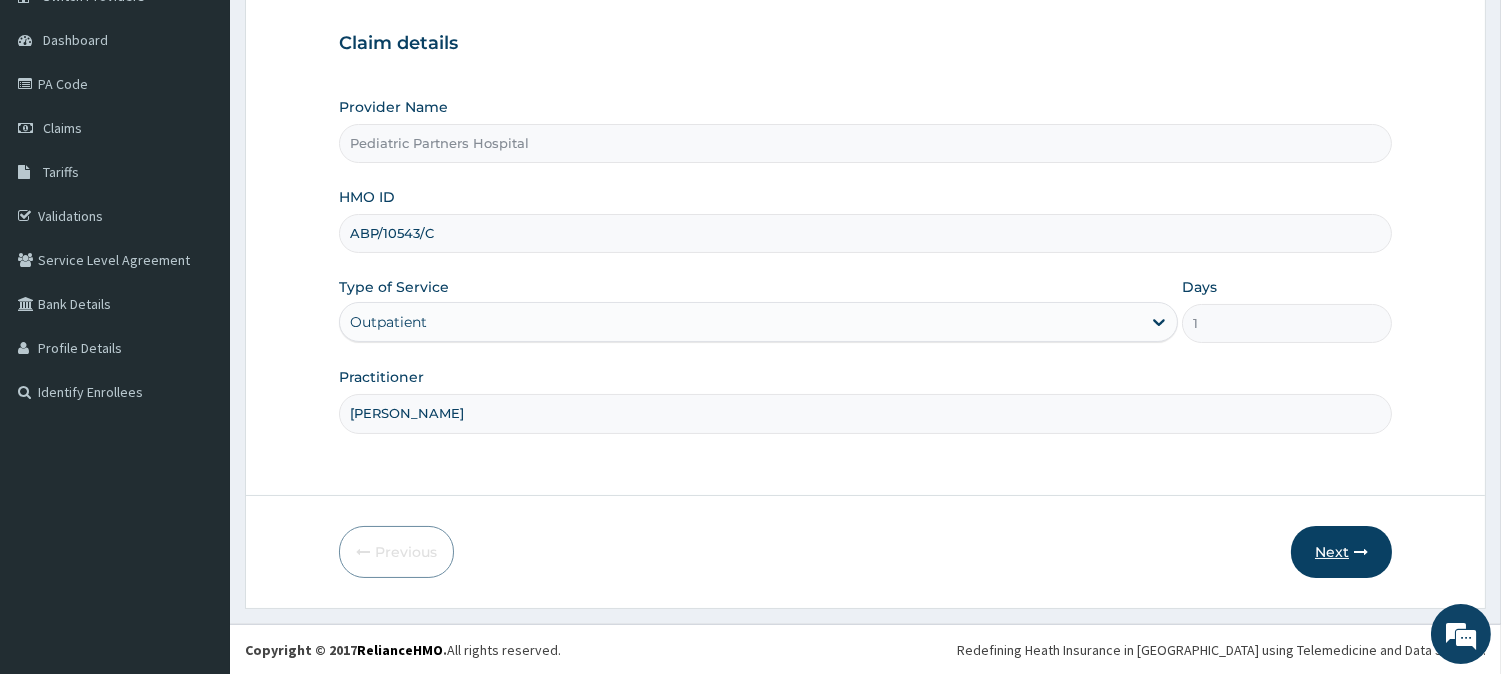 type on "[PERSON_NAME]" 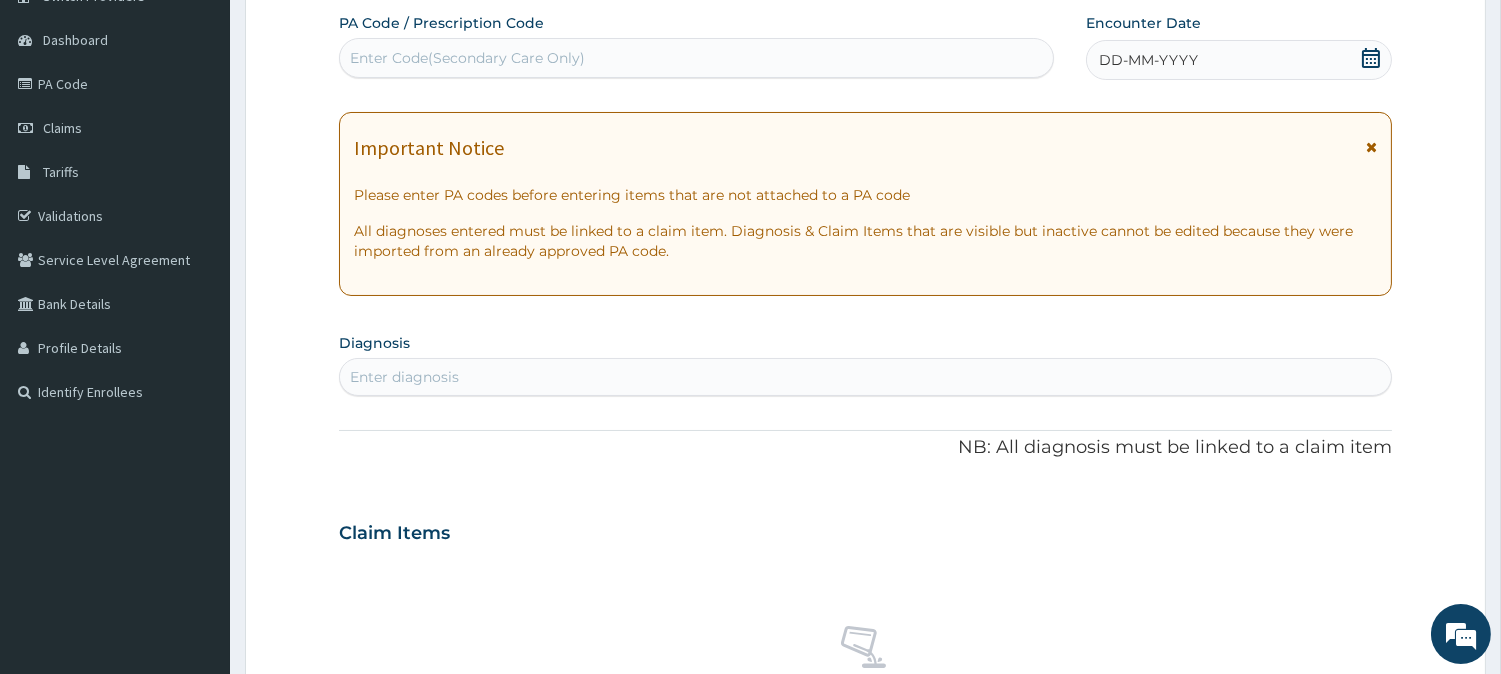 click on "Enter Code(Secondary Care Only)" at bounding box center [467, 58] 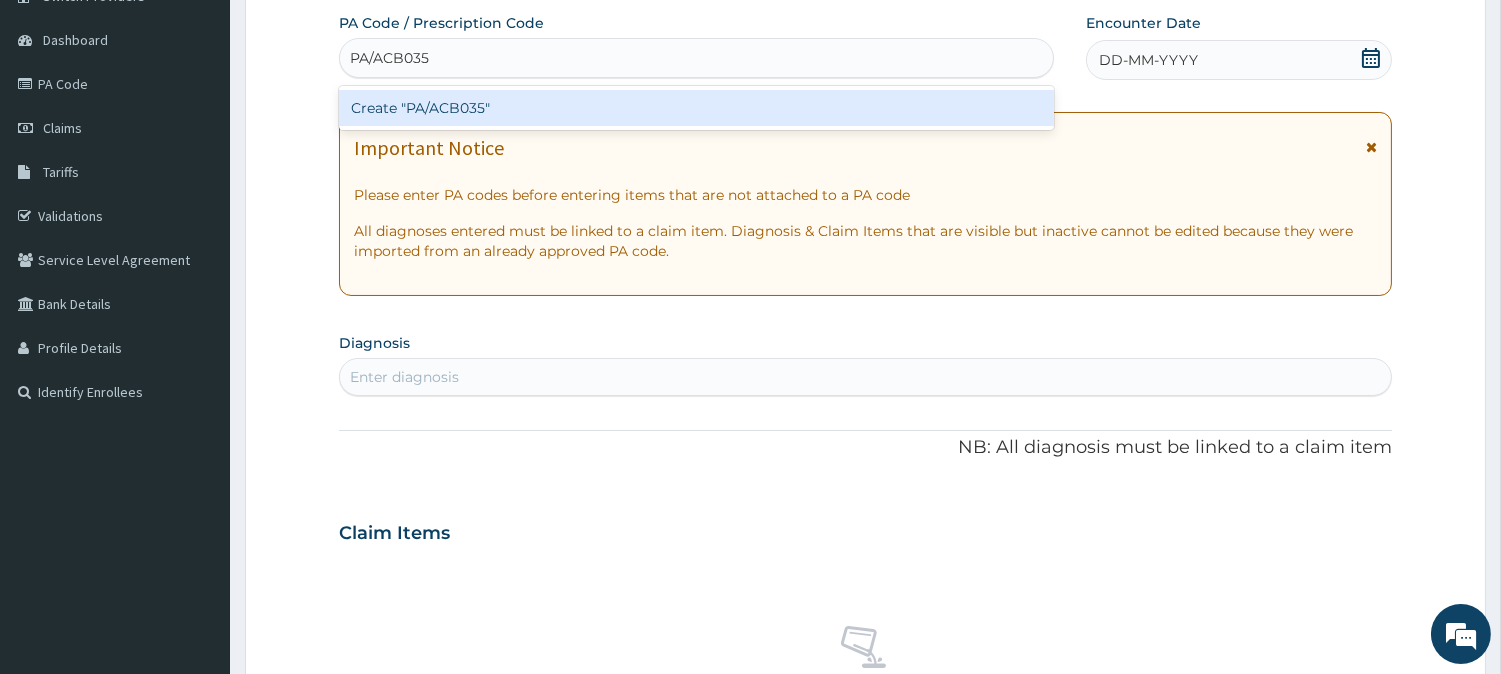 click on "Create "PA/ACB035"" at bounding box center [696, 108] 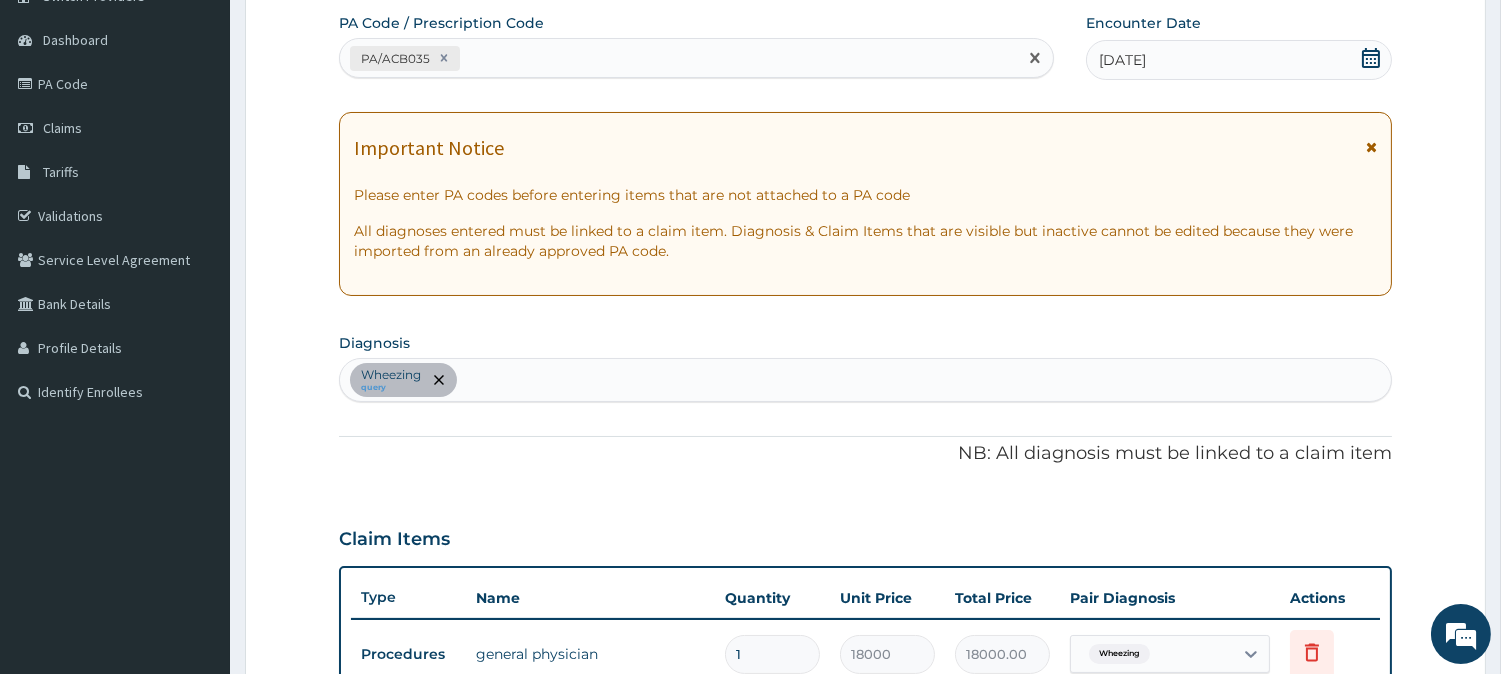 click on "PA/ACB035" at bounding box center [678, 58] 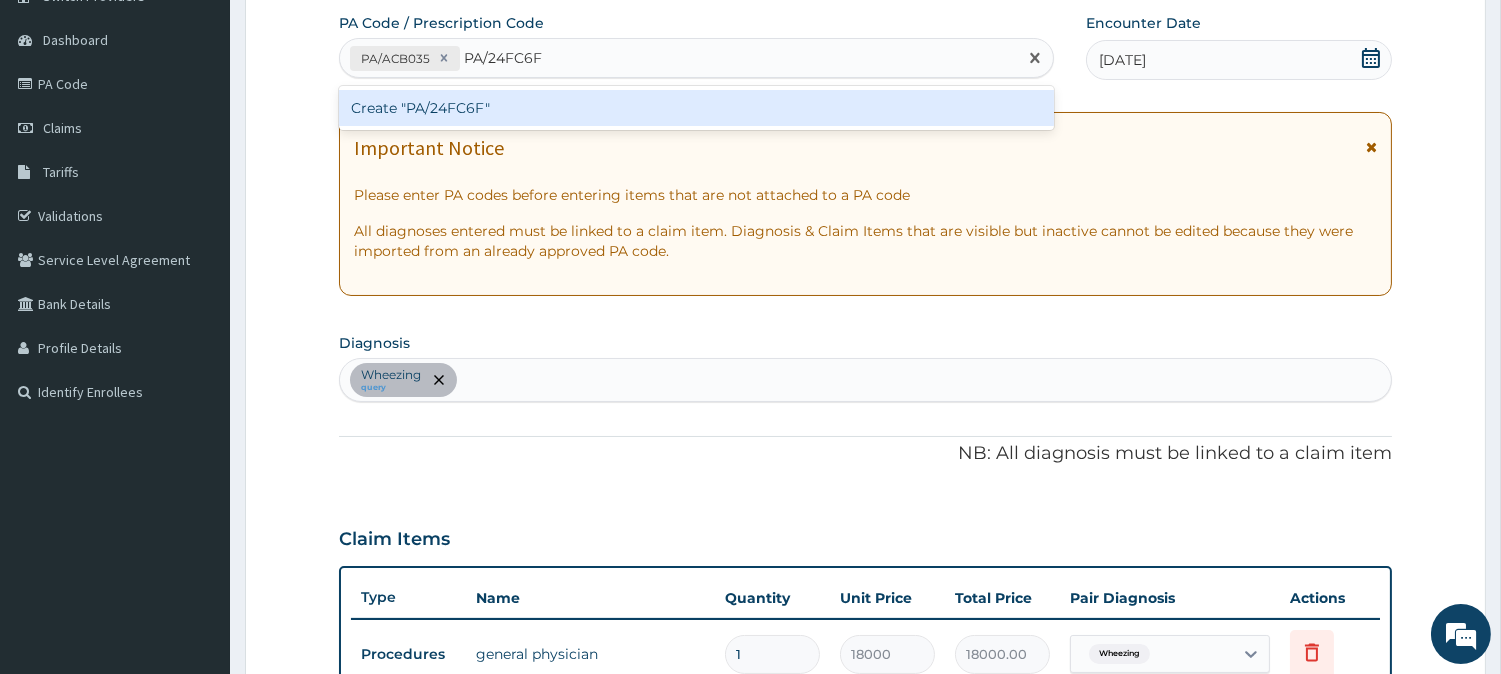 click on "Create "PA/24FC6F"" at bounding box center (696, 108) 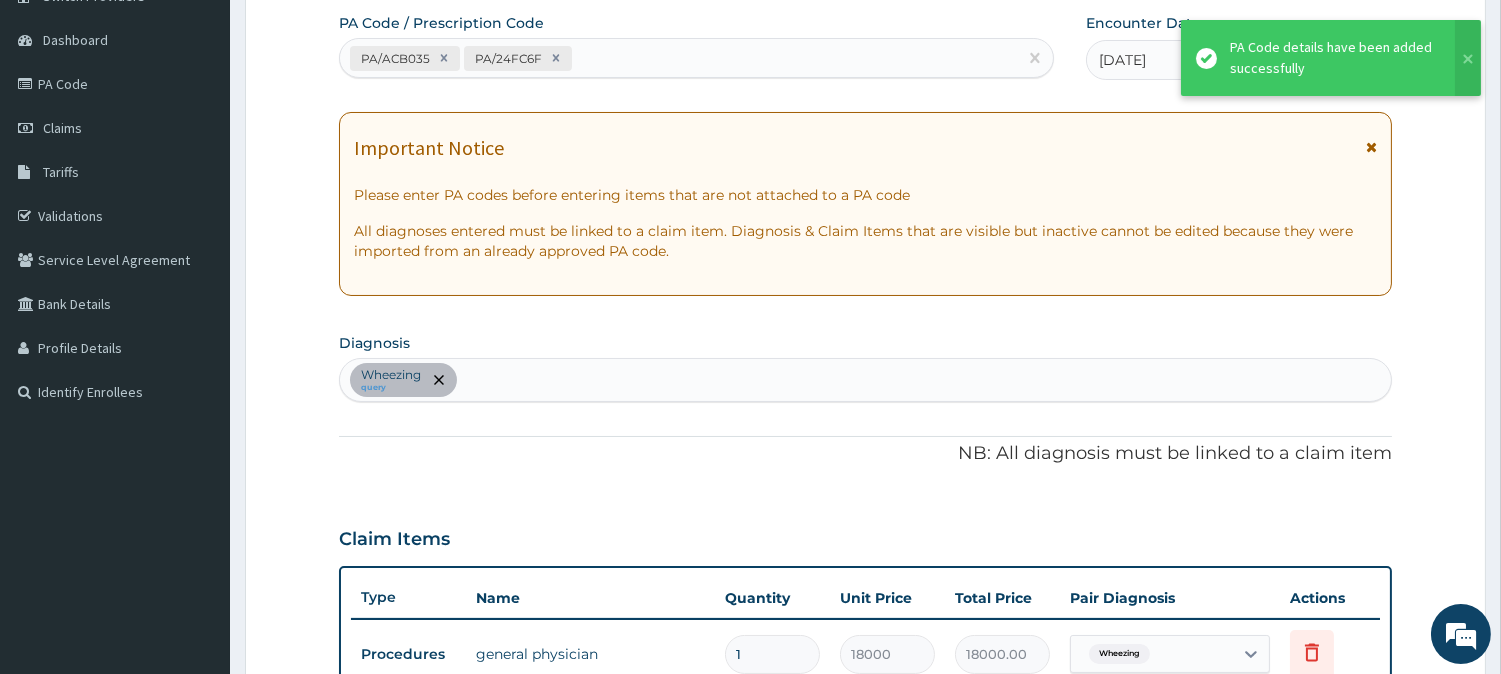 scroll, scrollTop: 841, scrollLeft: 0, axis: vertical 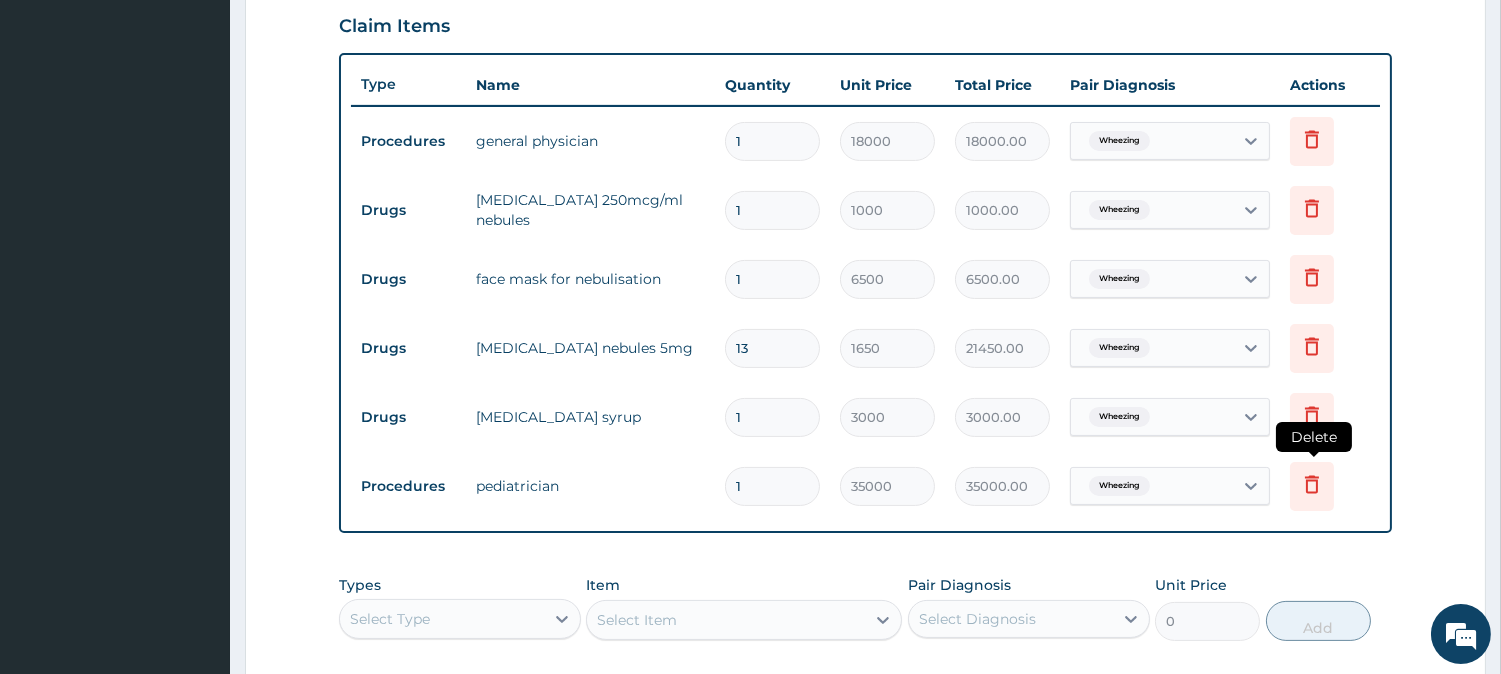 click 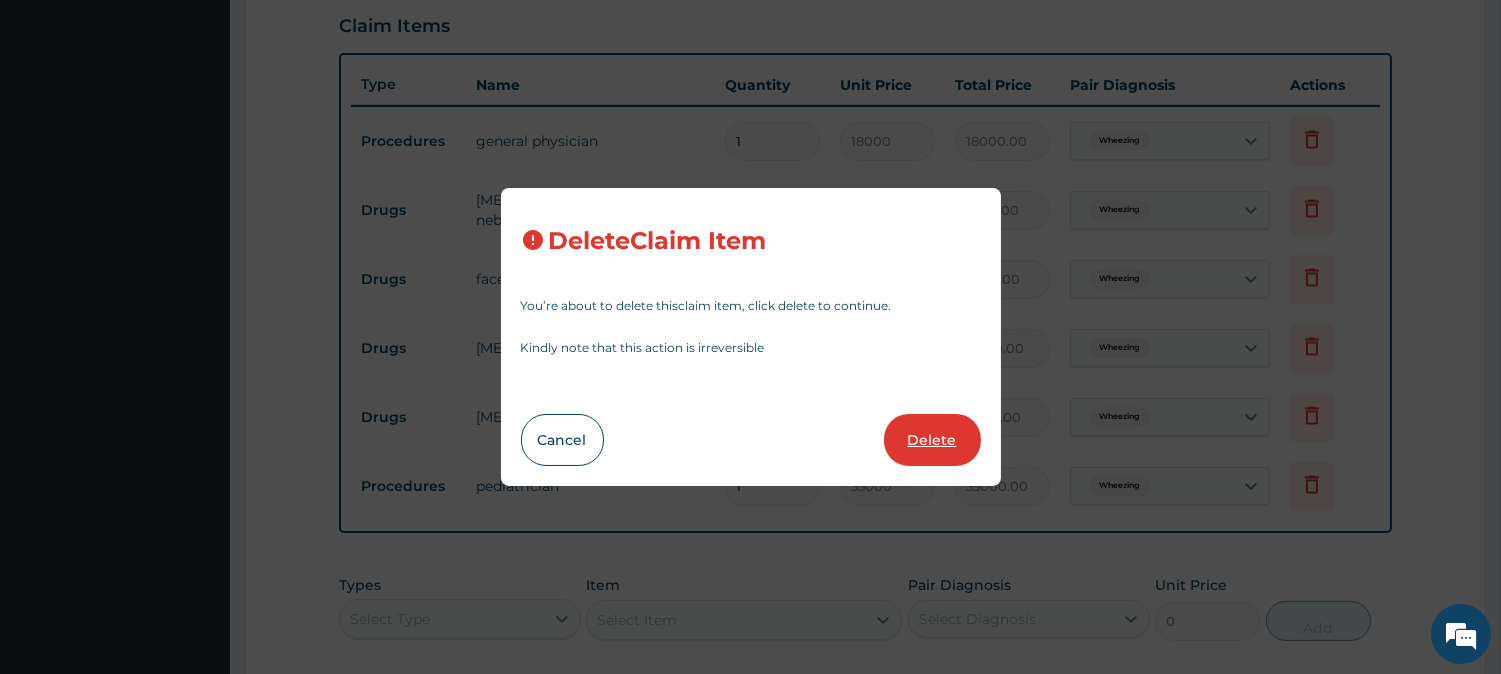 click on "Delete" at bounding box center (932, 440) 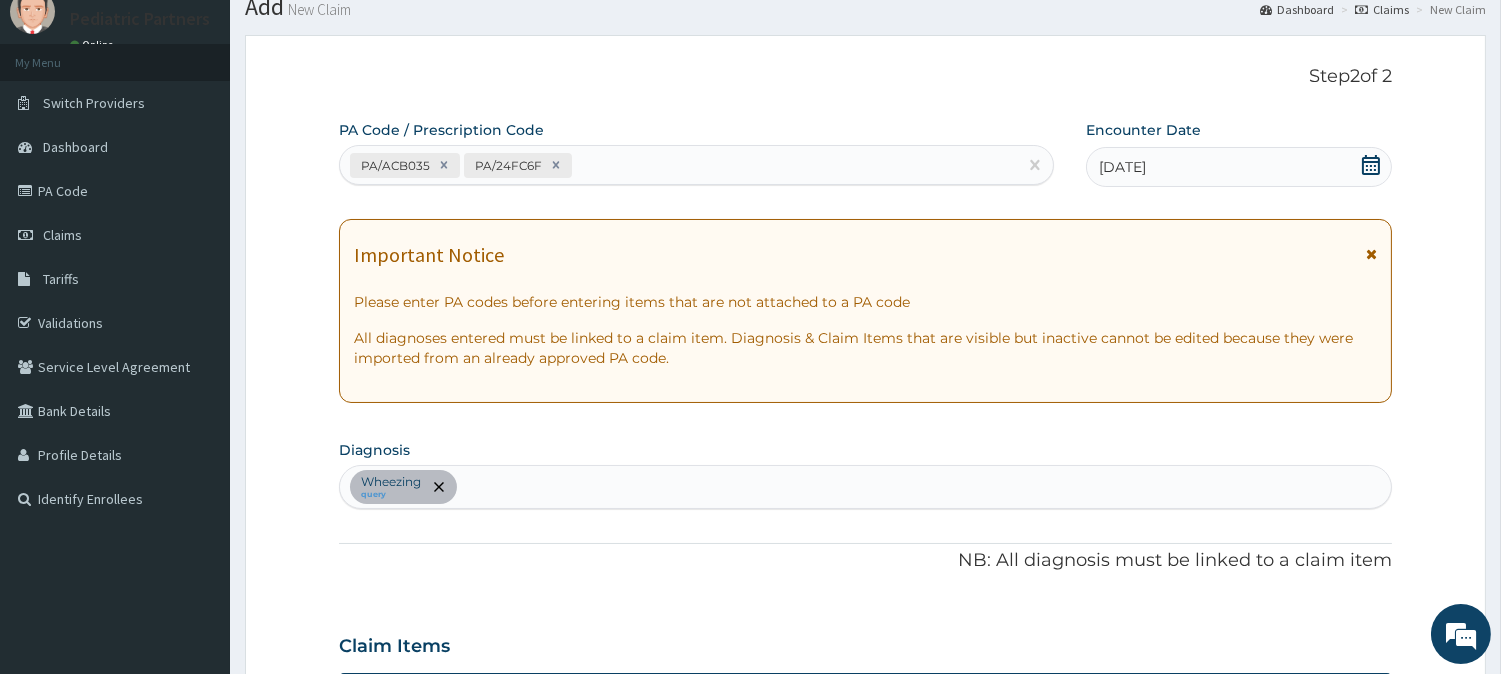 scroll, scrollTop: 0, scrollLeft: 0, axis: both 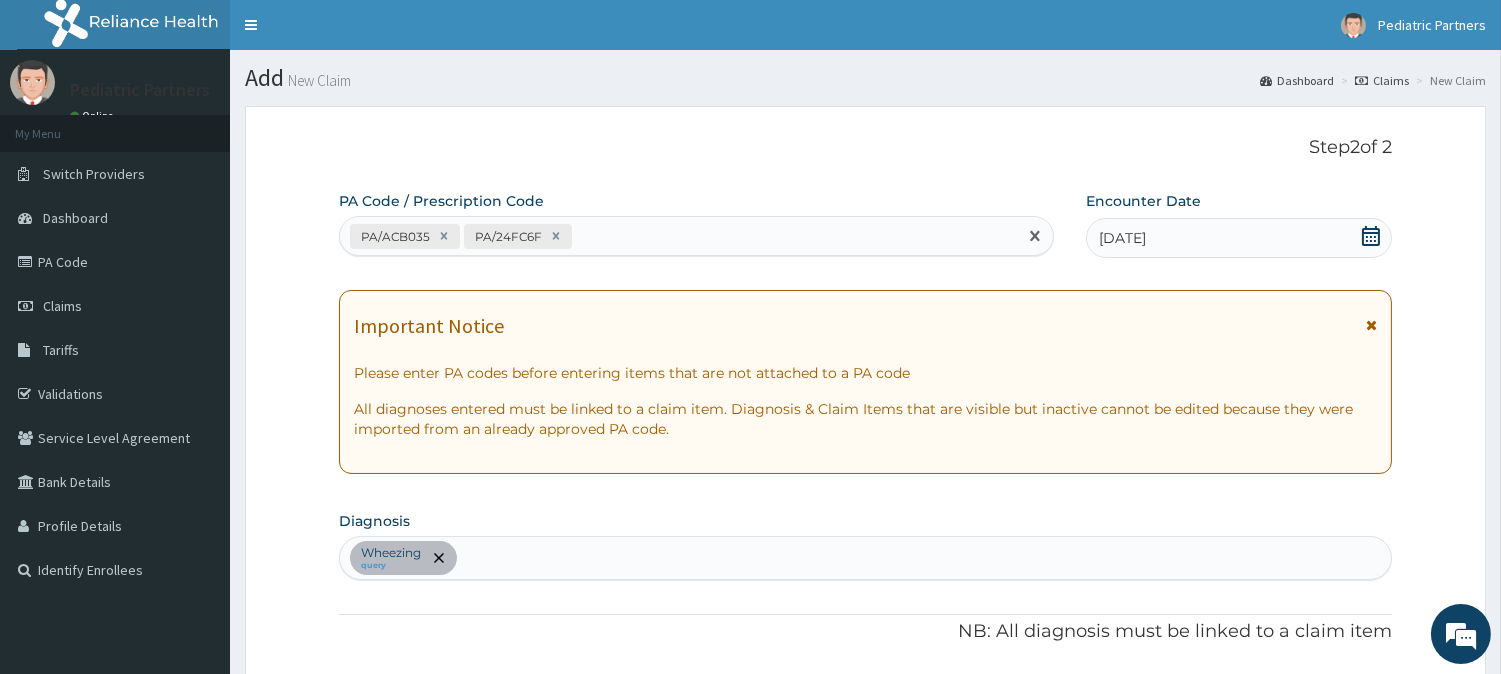 click on "PA/ACB035 PA/24FC6F" at bounding box center [678, 236] 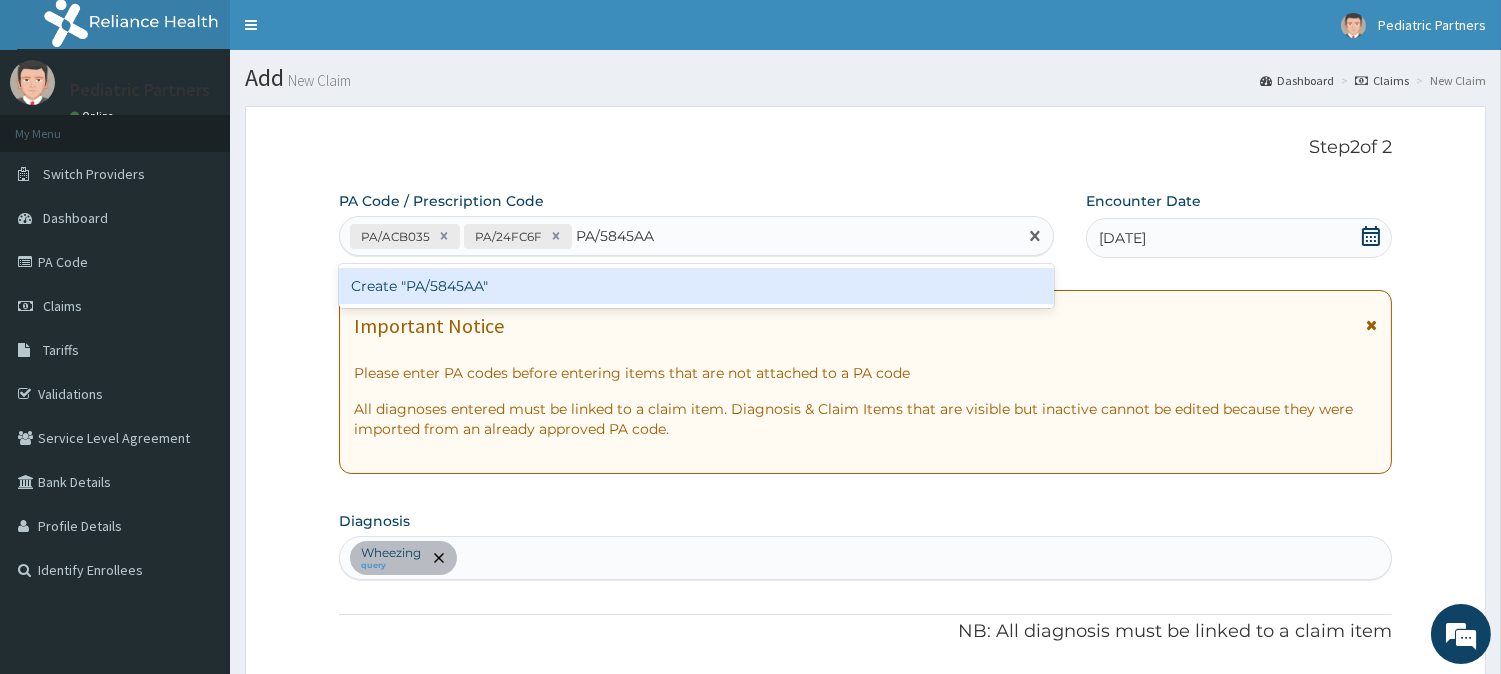 click on "Create "PA/5845AA"" at bounding box center [696, 286] 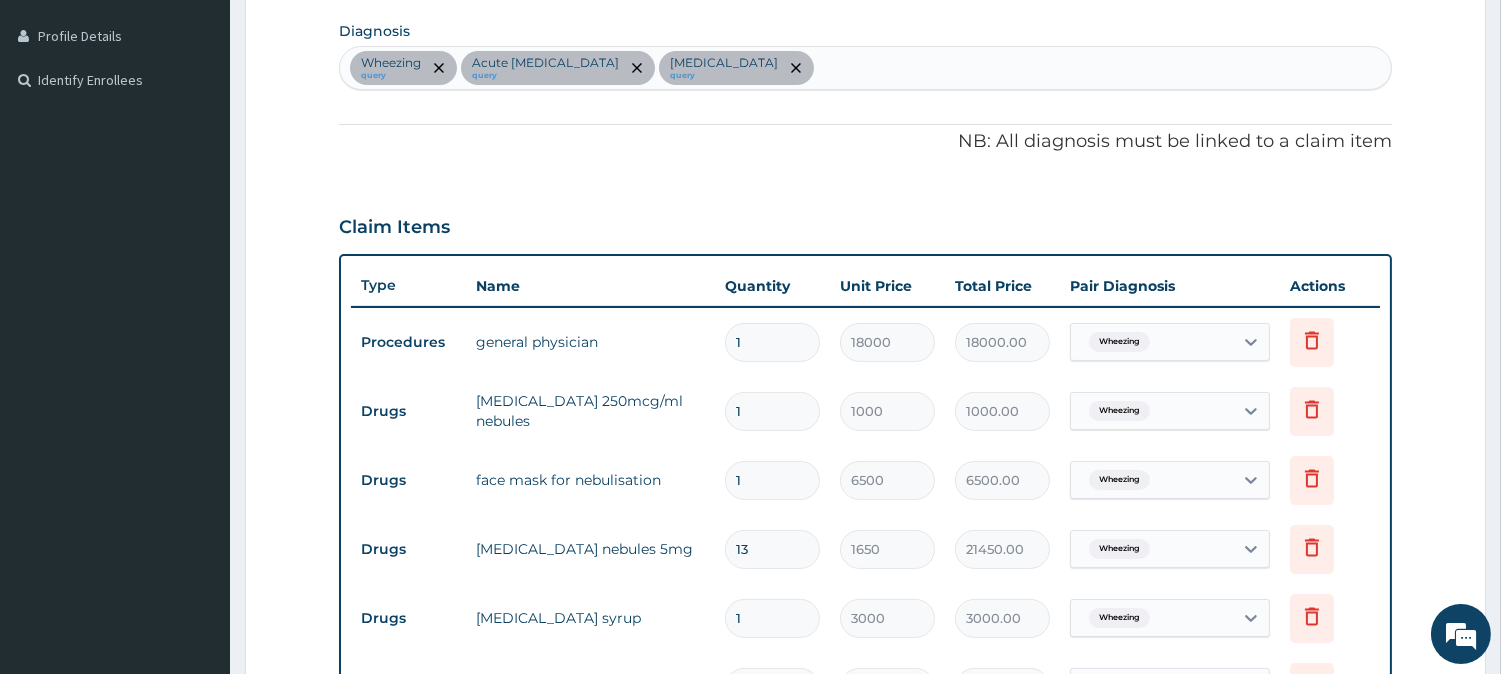 scroll, scrollTop: 1157, scrollLeft: 0, axis: vertical 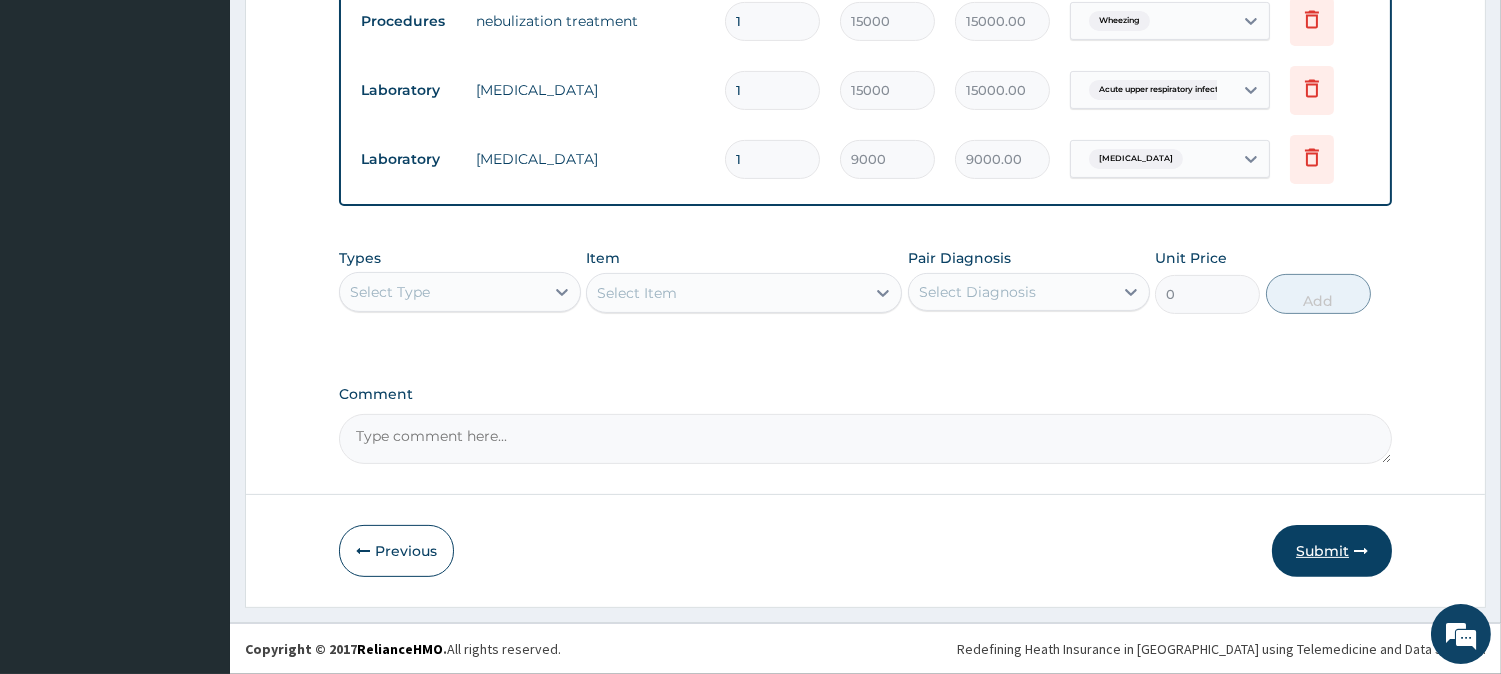 click on "Submit" at bounding box center [1332, 551] 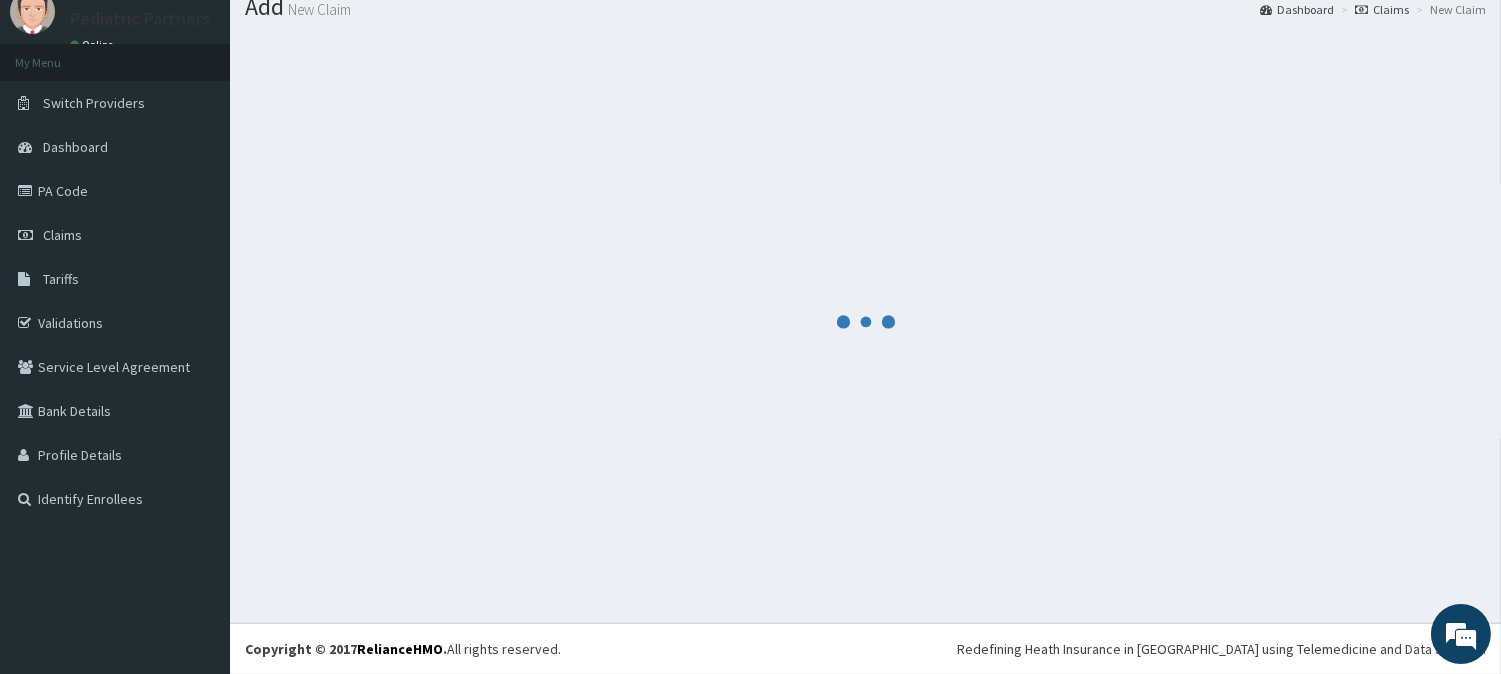 scroll, scrollTop: 71, scrollLeft: 0, axis: vertical 